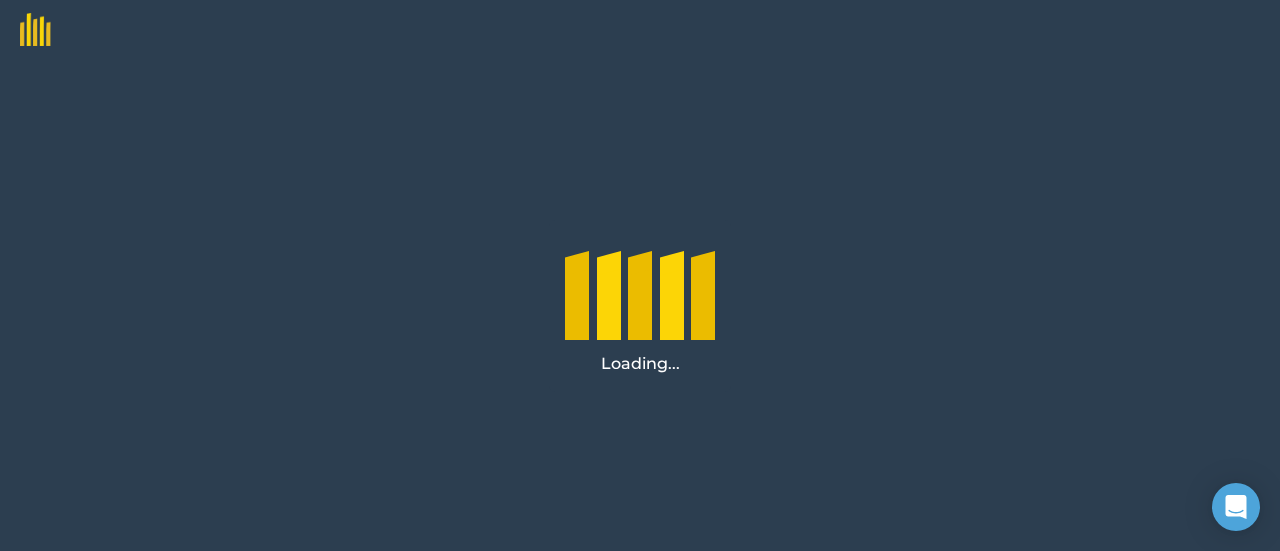 scroll, scrollTop: 0, scrollLeft: 0, axis: both 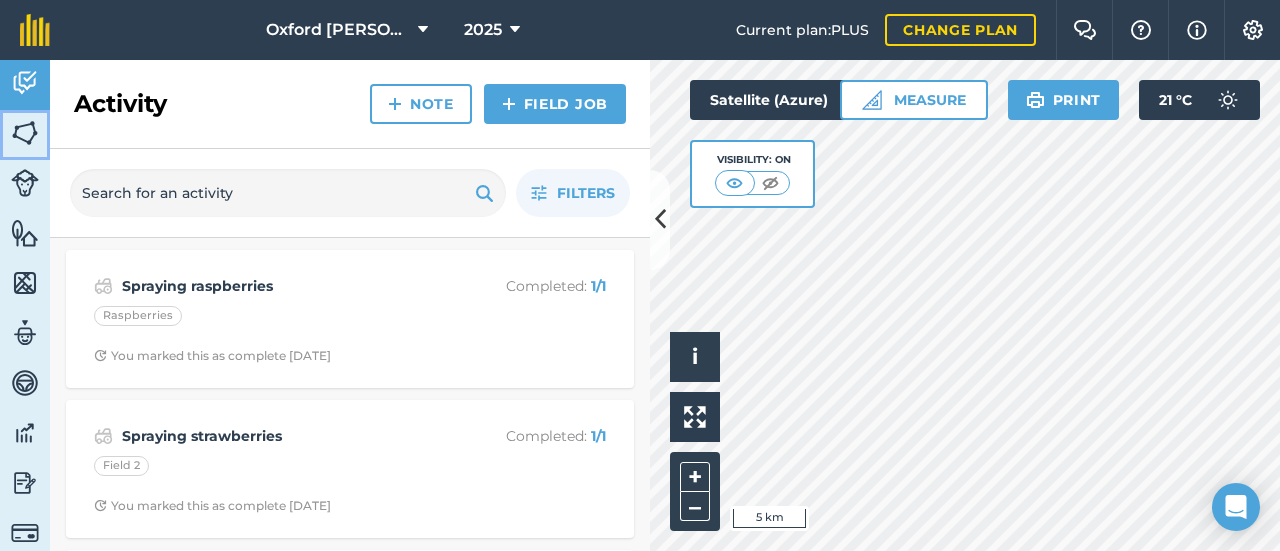 click at bounding box center [25, 133] 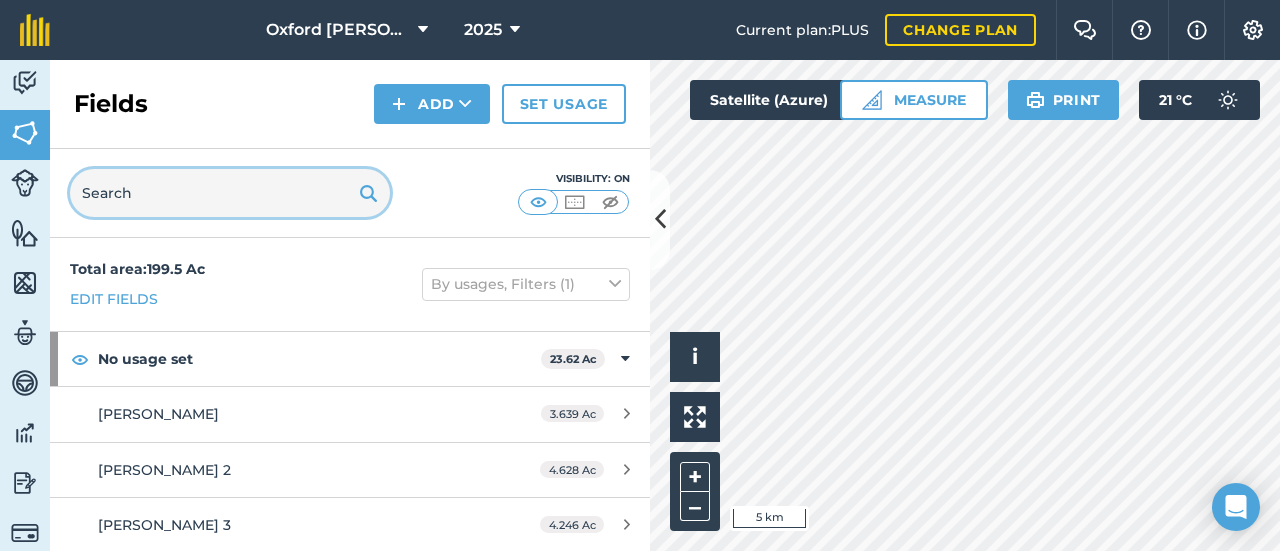 click at bounding box center (230, 193) 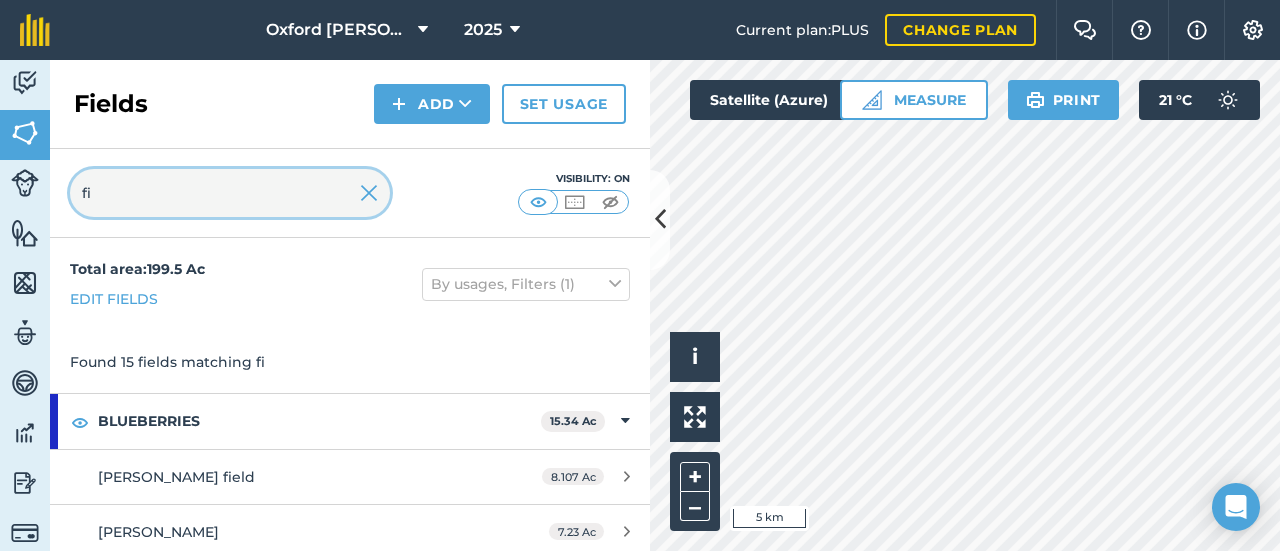type on "f" 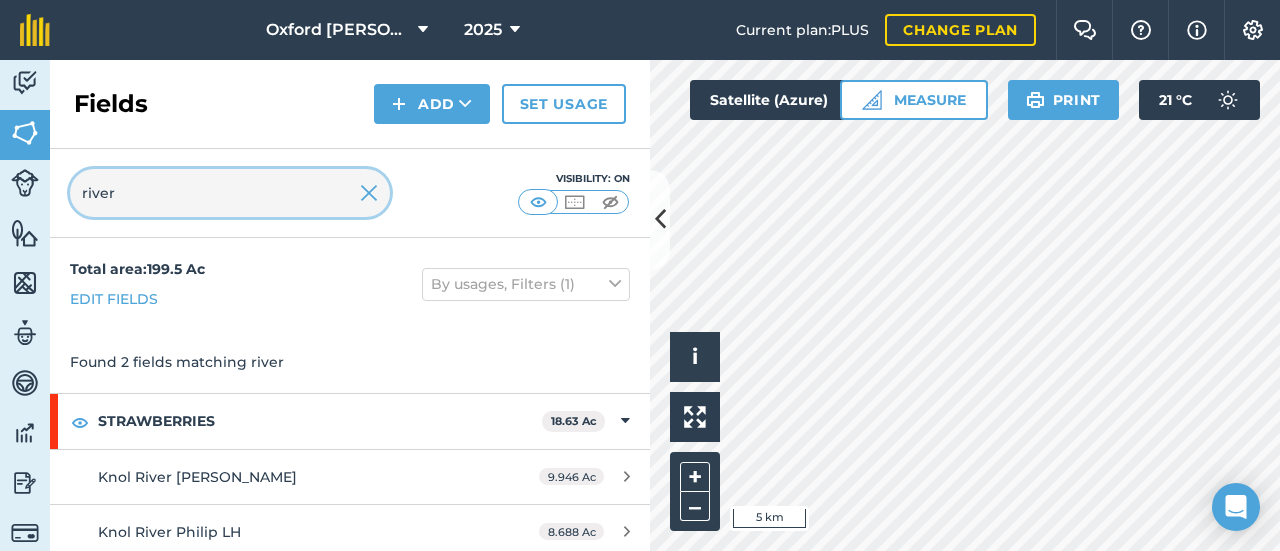 scroll, scrollTop: 6, scrollLeft: 0, axis: vertical 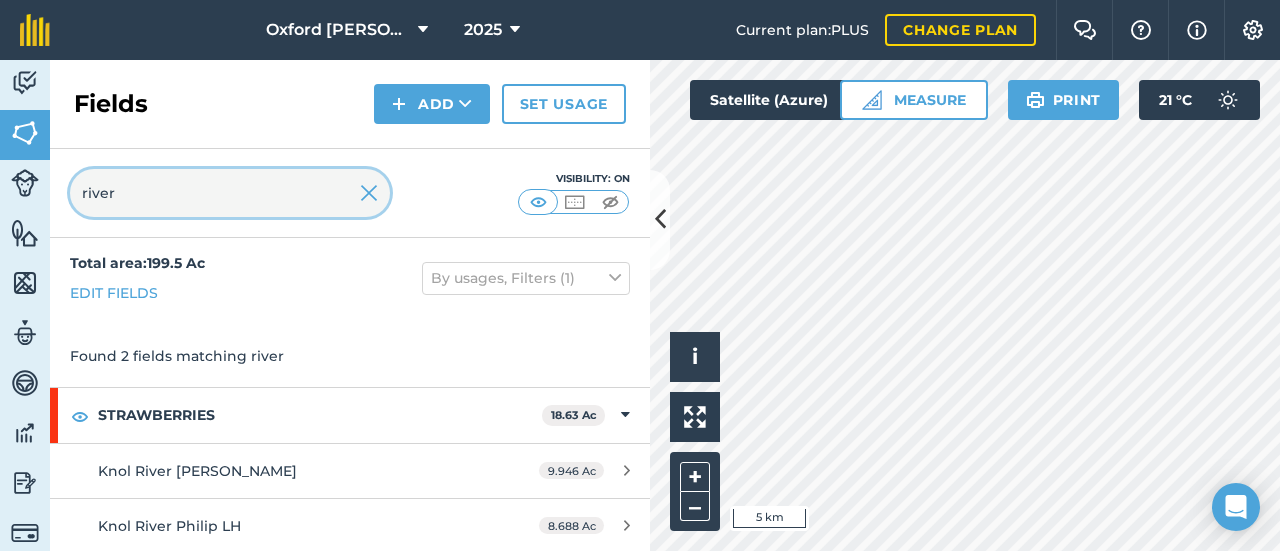 type on "river" 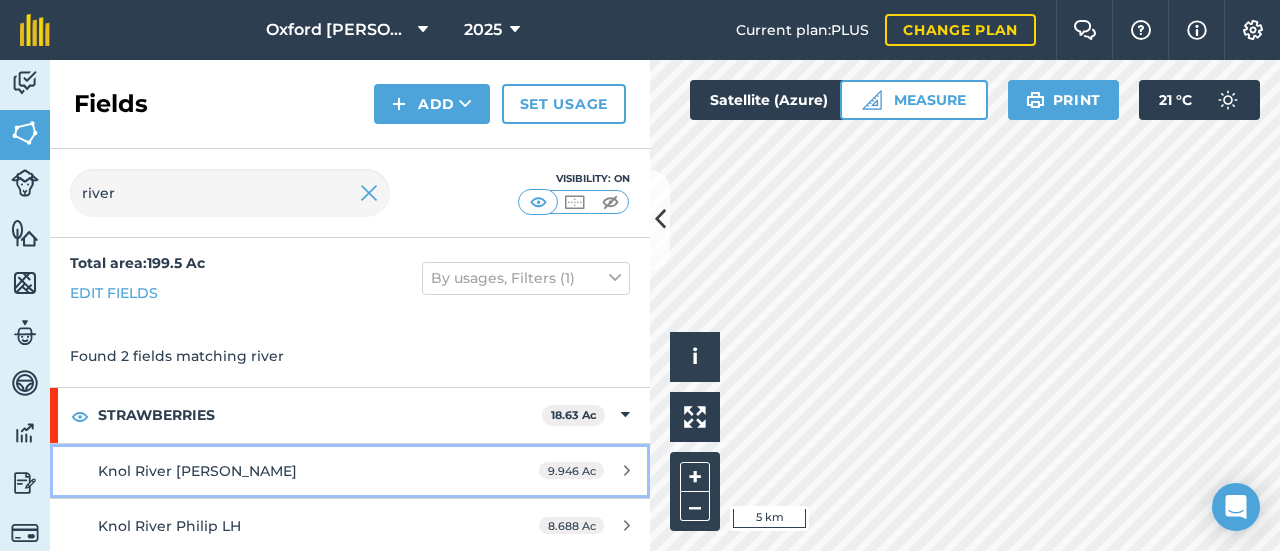 click on "Knol River [PERSON_NAME]" at bounding box center [197, 471] 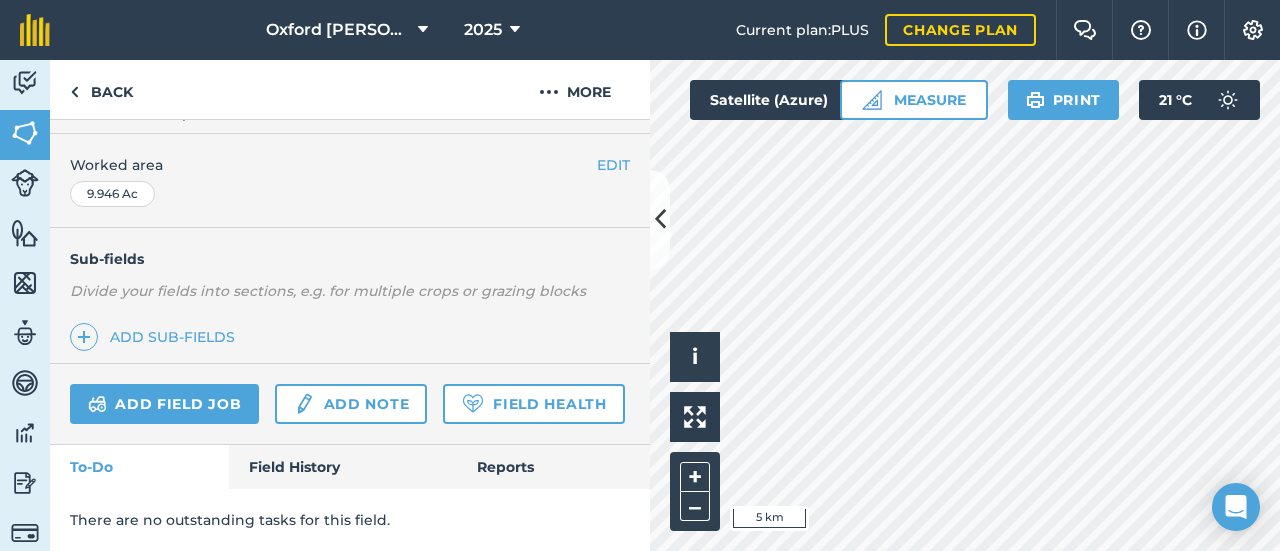 scroll, scrollTop: 441, scrollLeft: 0, axis: vertical 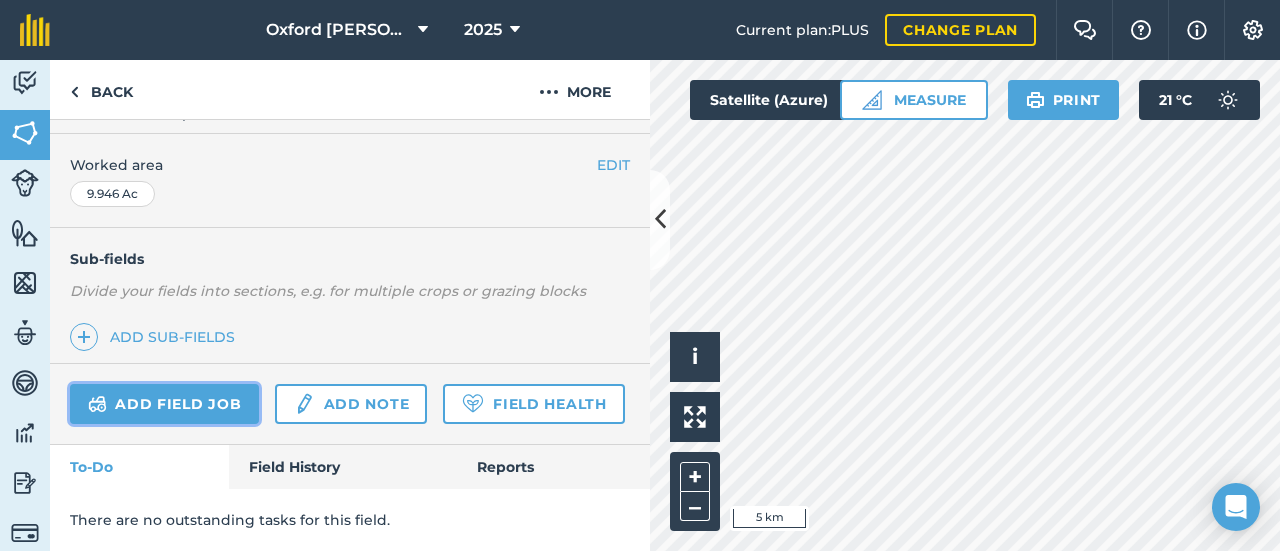 click on "Add field job" at bounding box center [164, 404] 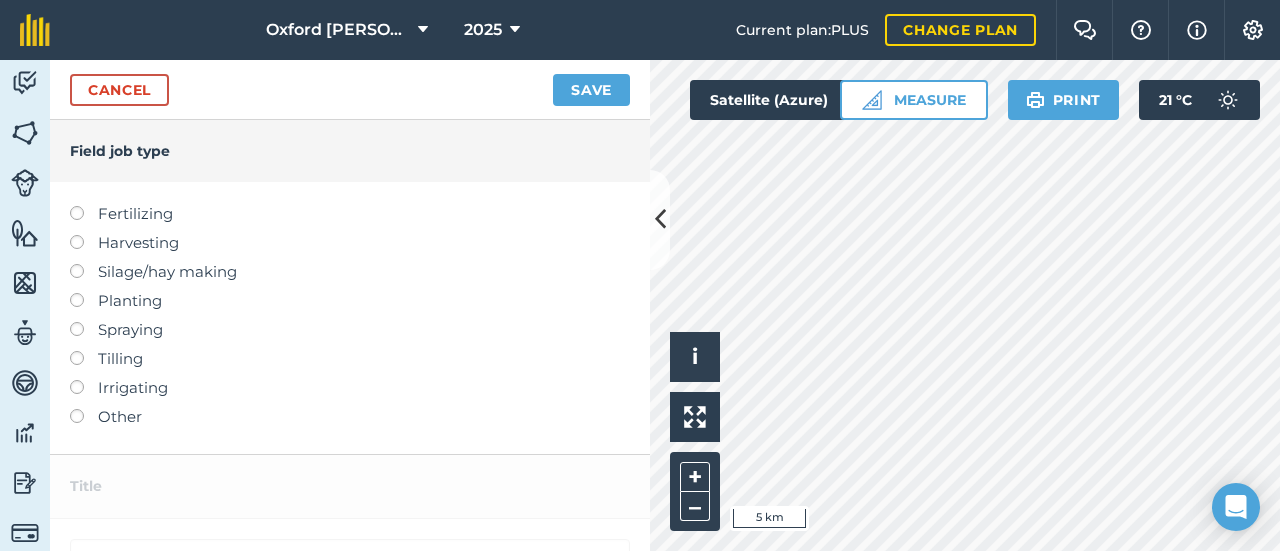 click at bounding box center [84, 409] 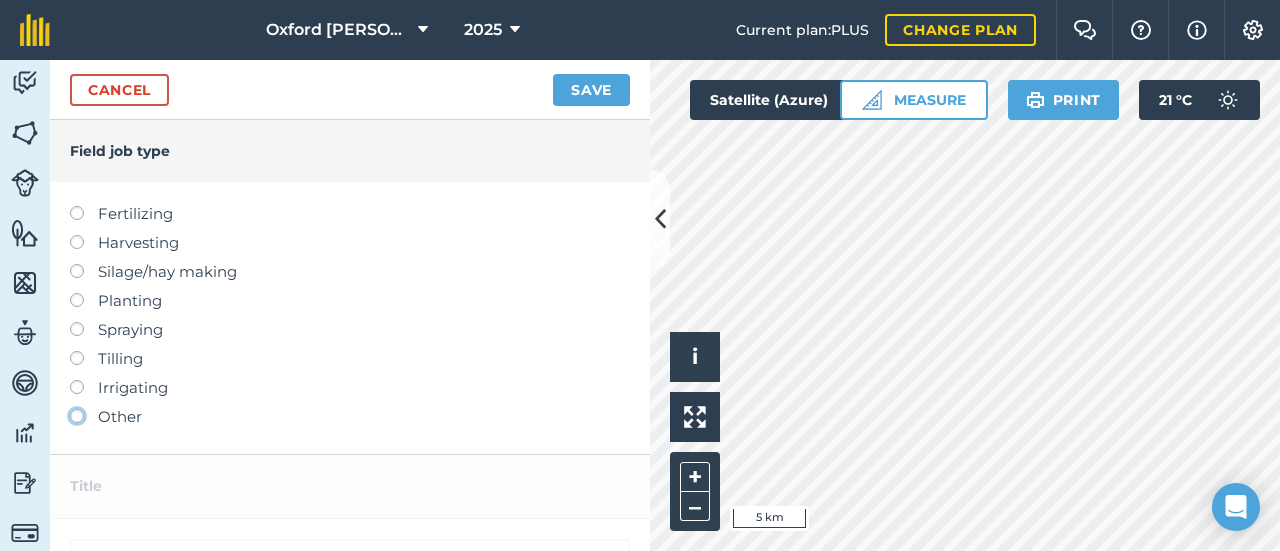click on "Other" at bounding box center [-9943, 415] 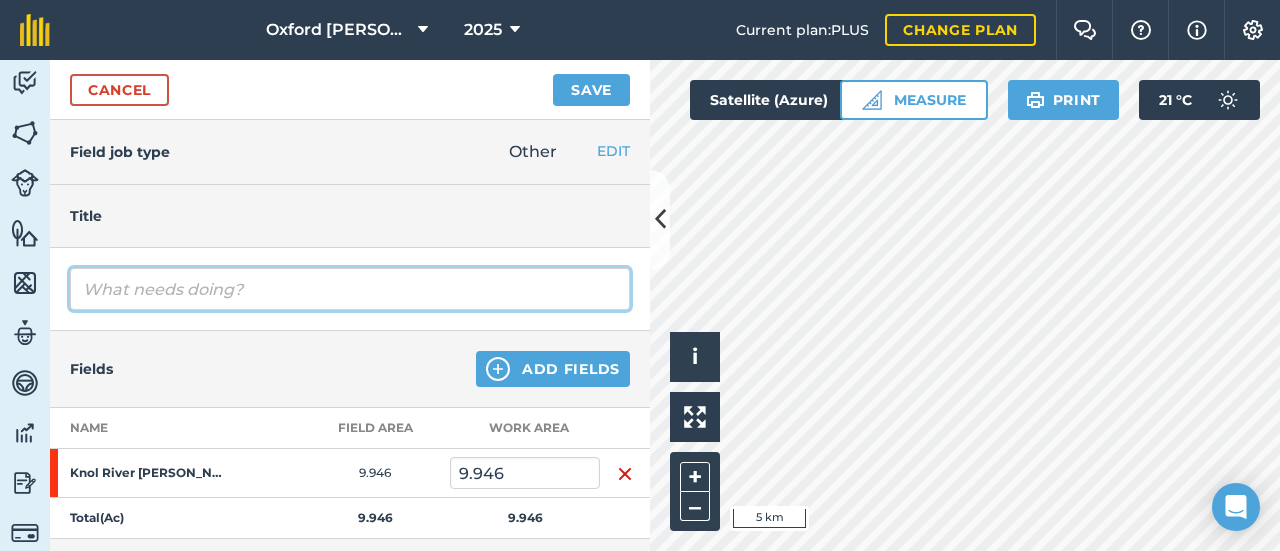click at bounding box center (350, 289) 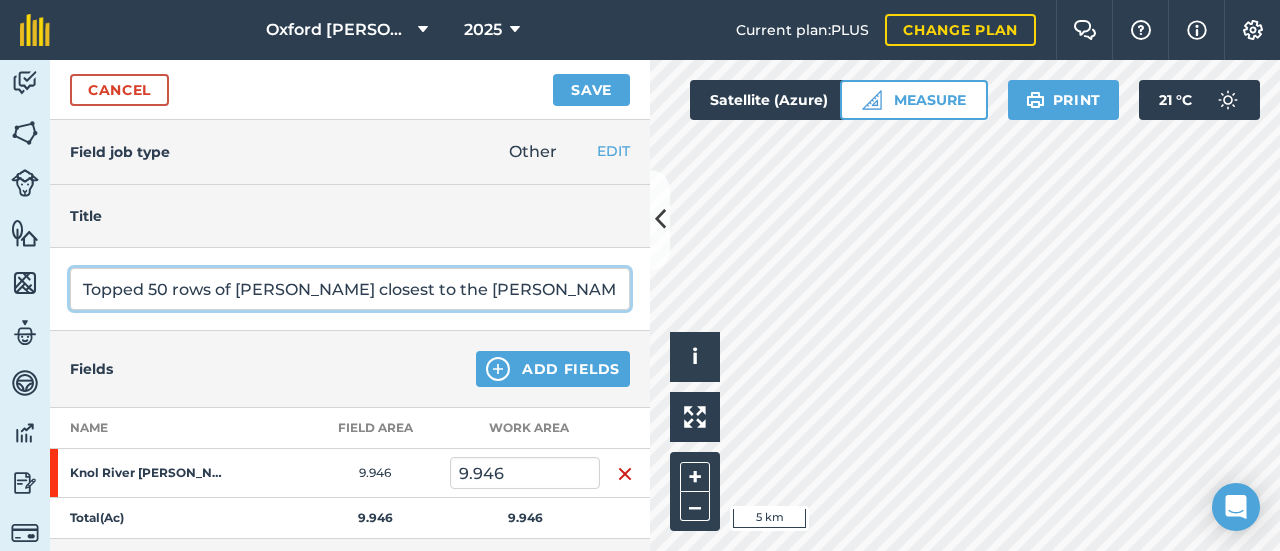 scroll, scrollTop: 0, scrollLeft: 6, axis: horizontal 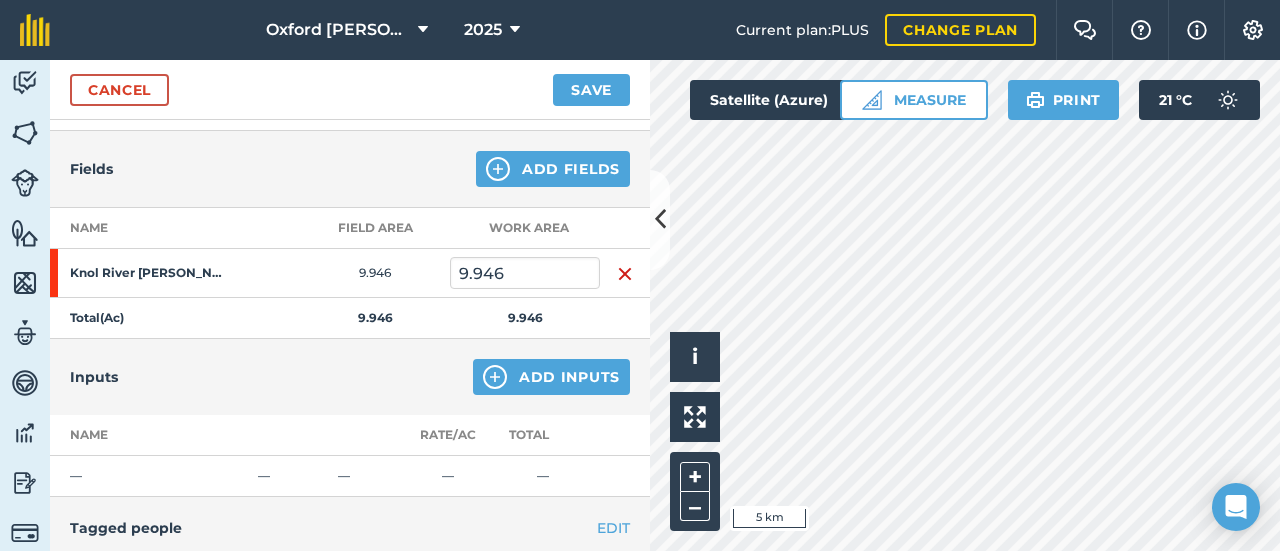 type on "Topped 50 rows of [PERSON_NAME] closest to the [PERSON_NAME] - will renovate these" 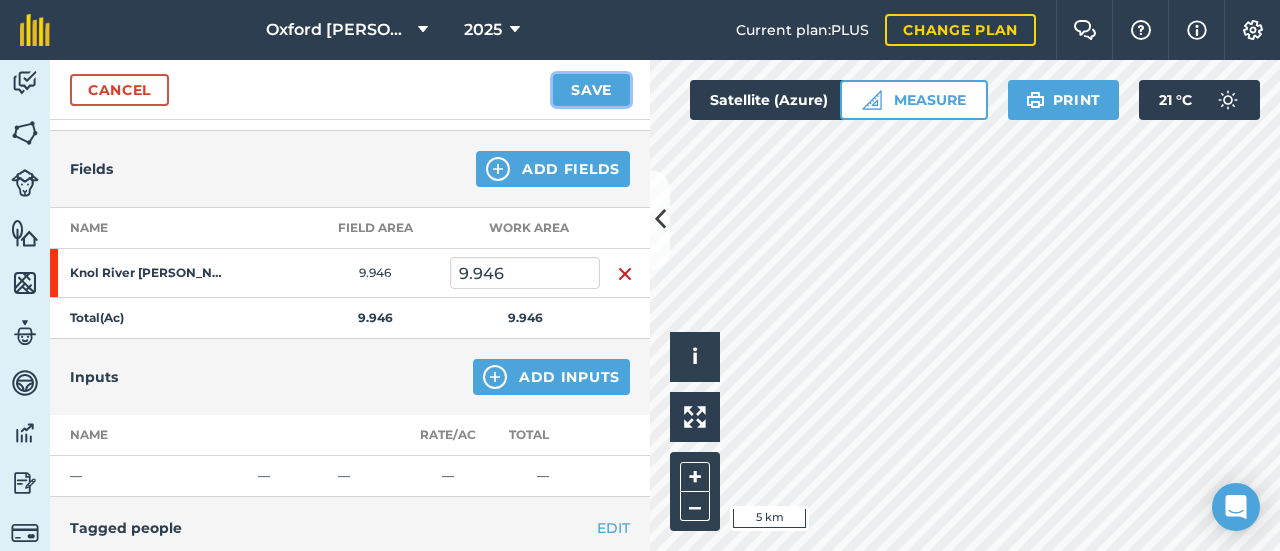 scroll, scrollTop: 0, scrollLeft: 0, axis: both 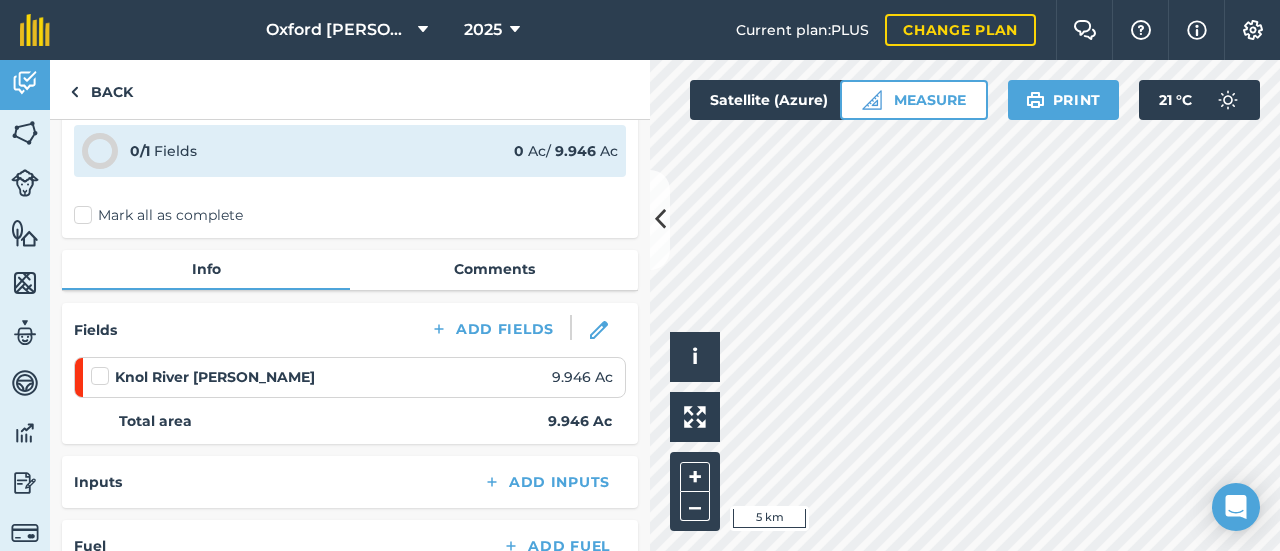 click on "Mark all as complete" at bounding box center [158, 215] 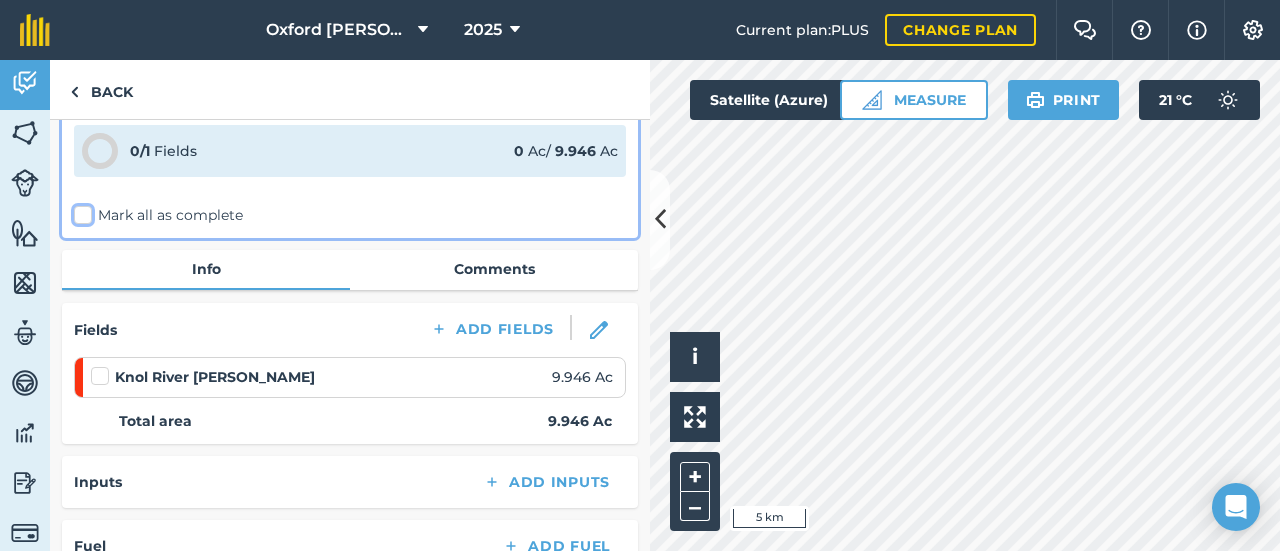 click on "Mark all as complete" at bounding box center (80, 311) 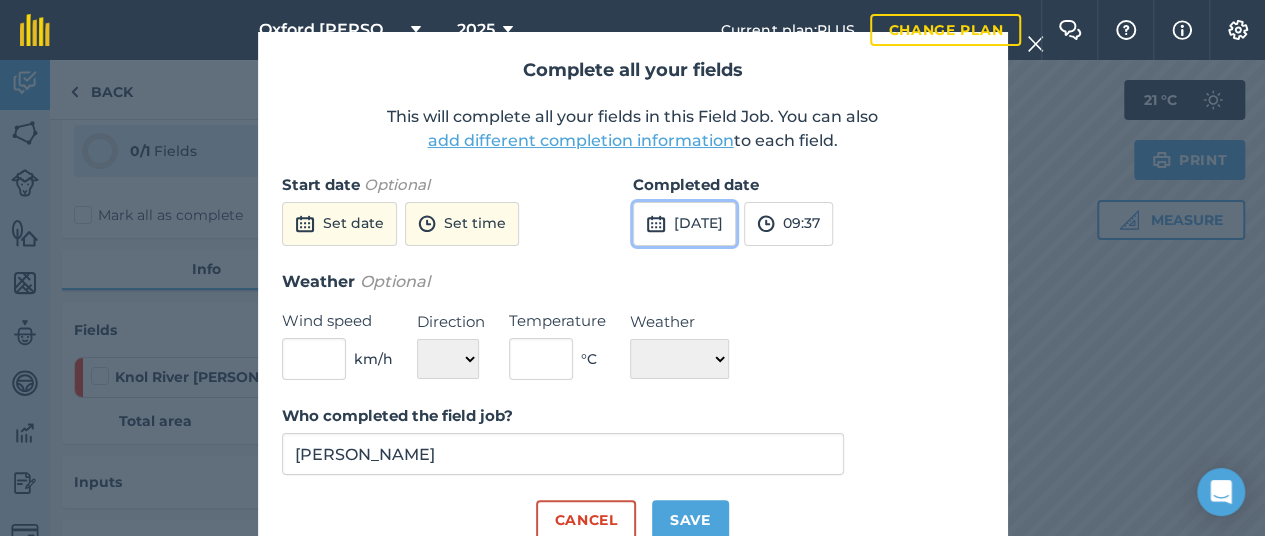 click on "[DATE]" at bounding box center [684, 224] 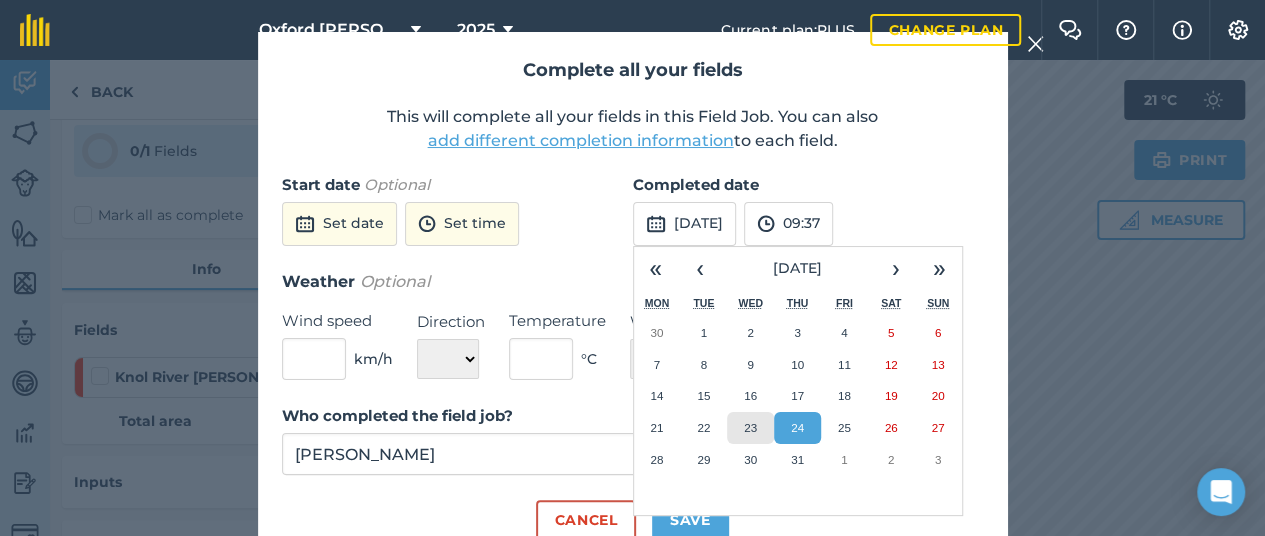 click on "23" at bounding box center (750, 427) 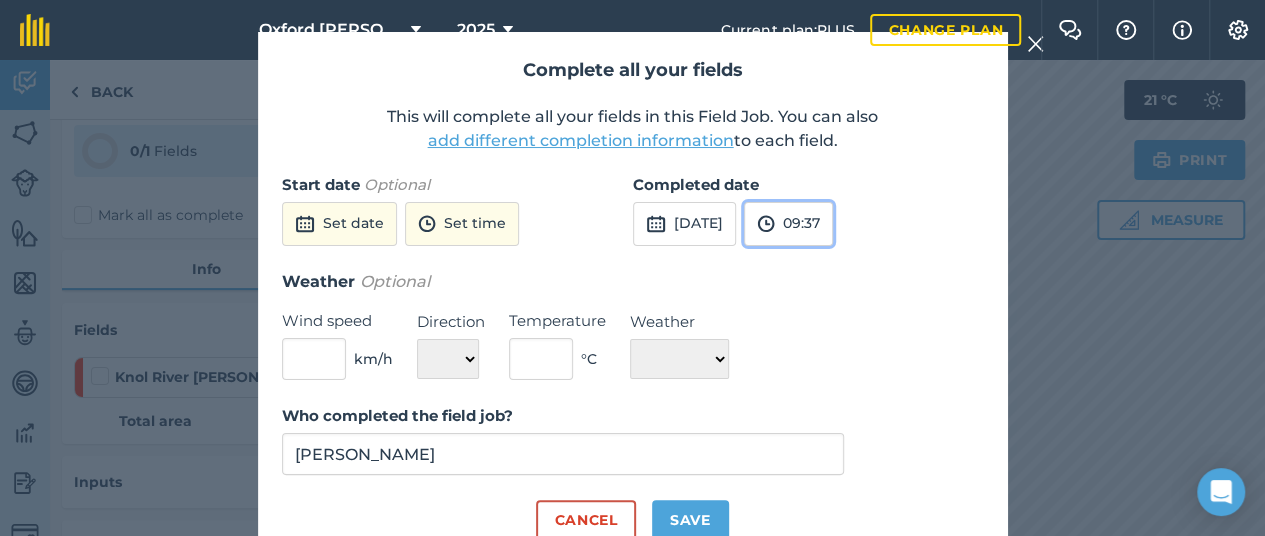 click on "09:37" at bounding box center [788, 224] 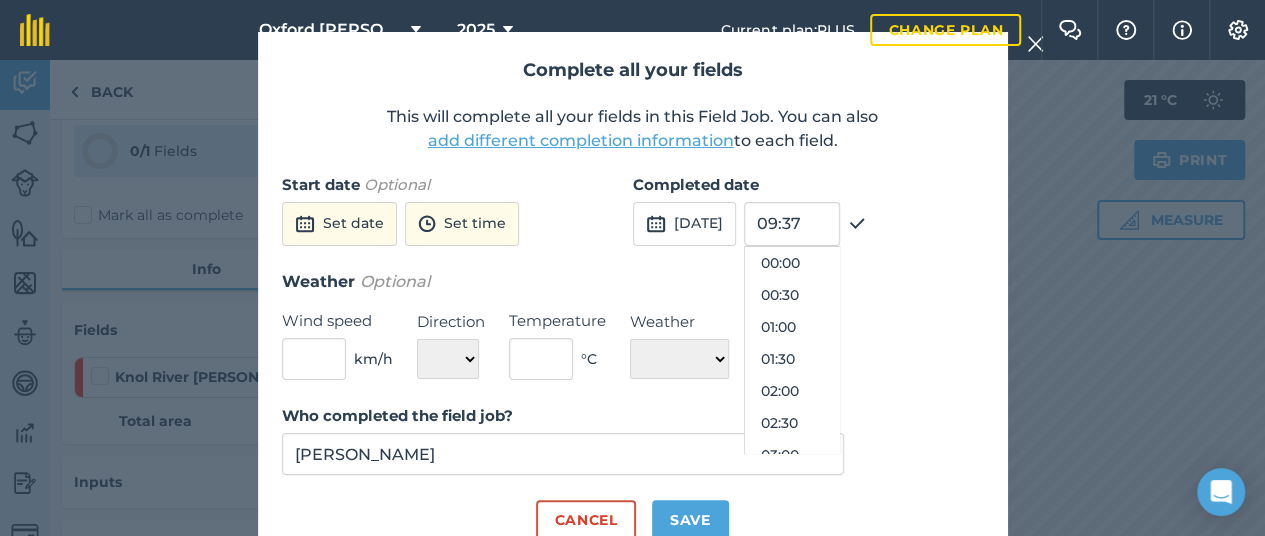 scroll, scrollTop: 544, scrollLeft: 0, axis: vertical 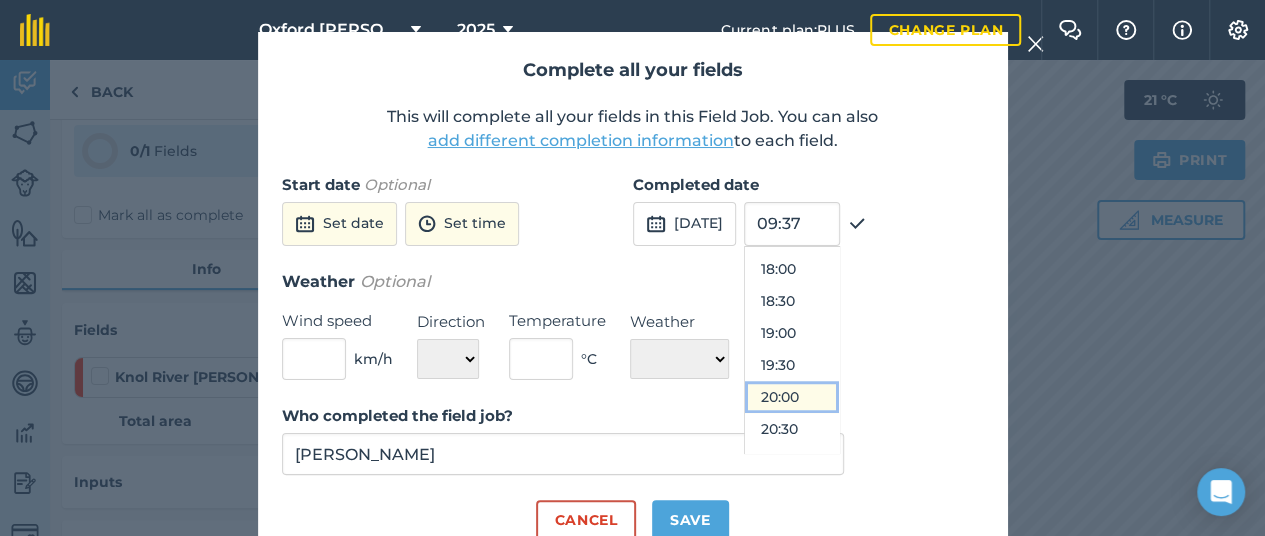 click on "20:00" at bounding box center [792, 397] 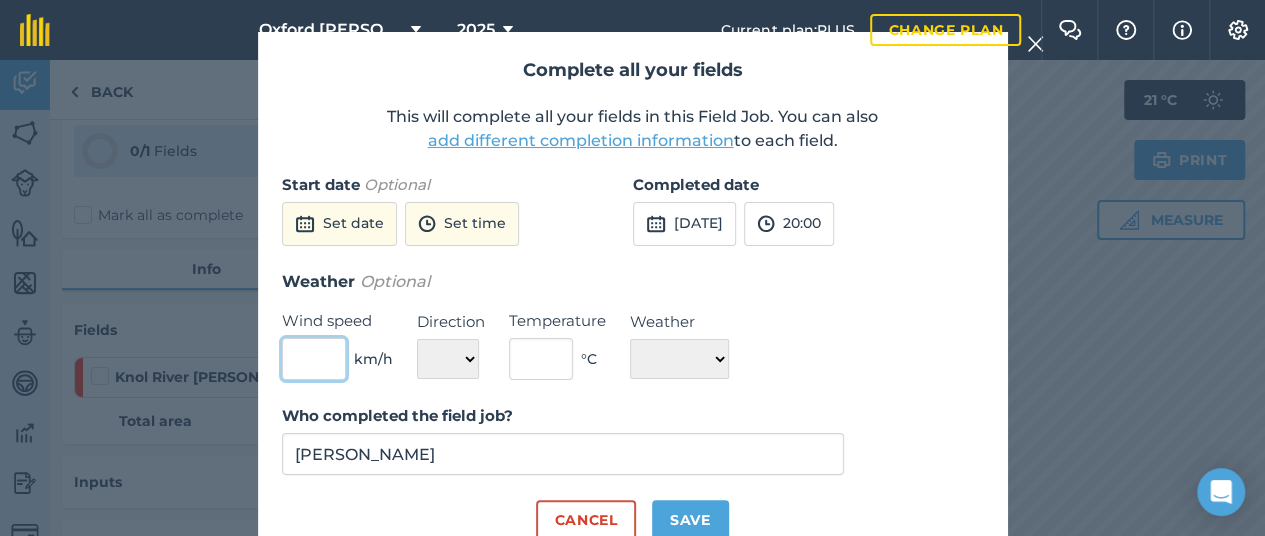 click at bounding box center (314, 359) 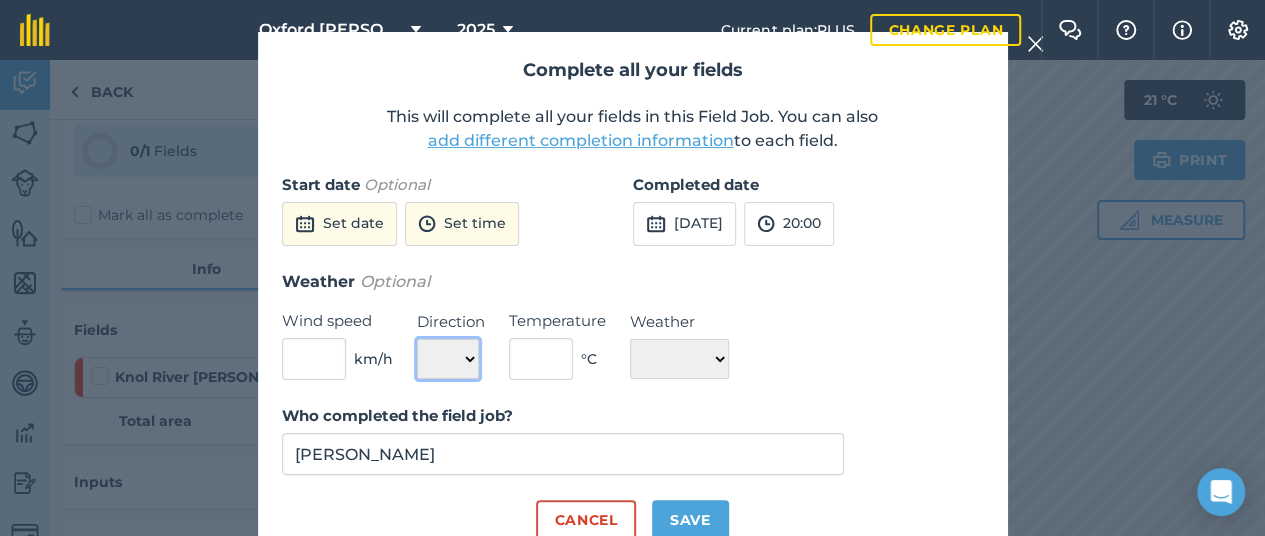 click on "N NE E SE S SW W NW" at bounding box center (448, 359) 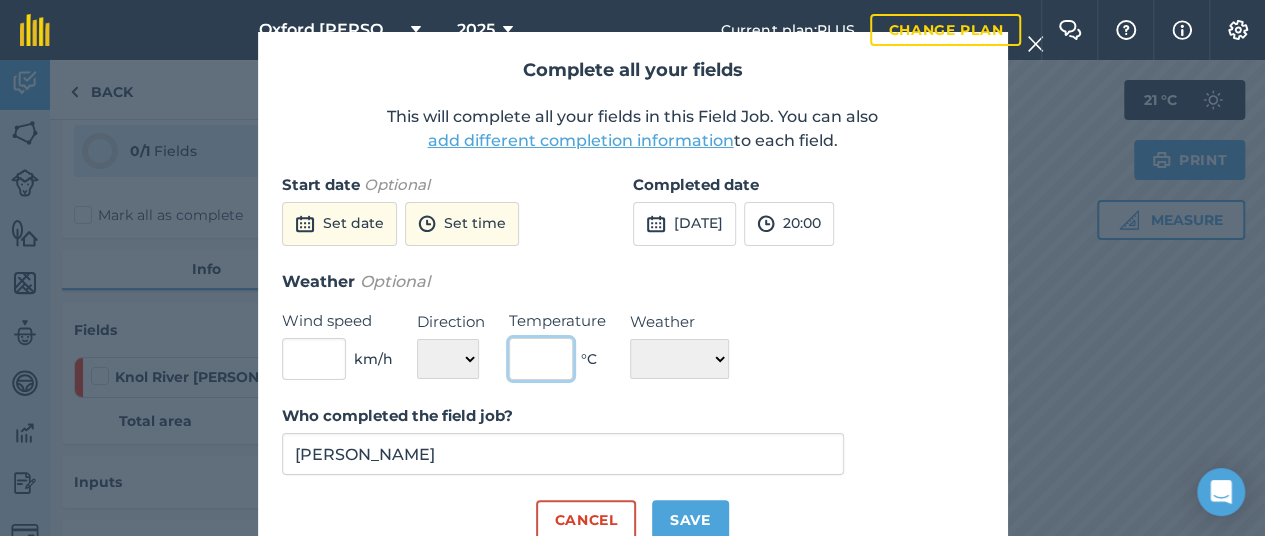 click at bounding box center (541, 359) 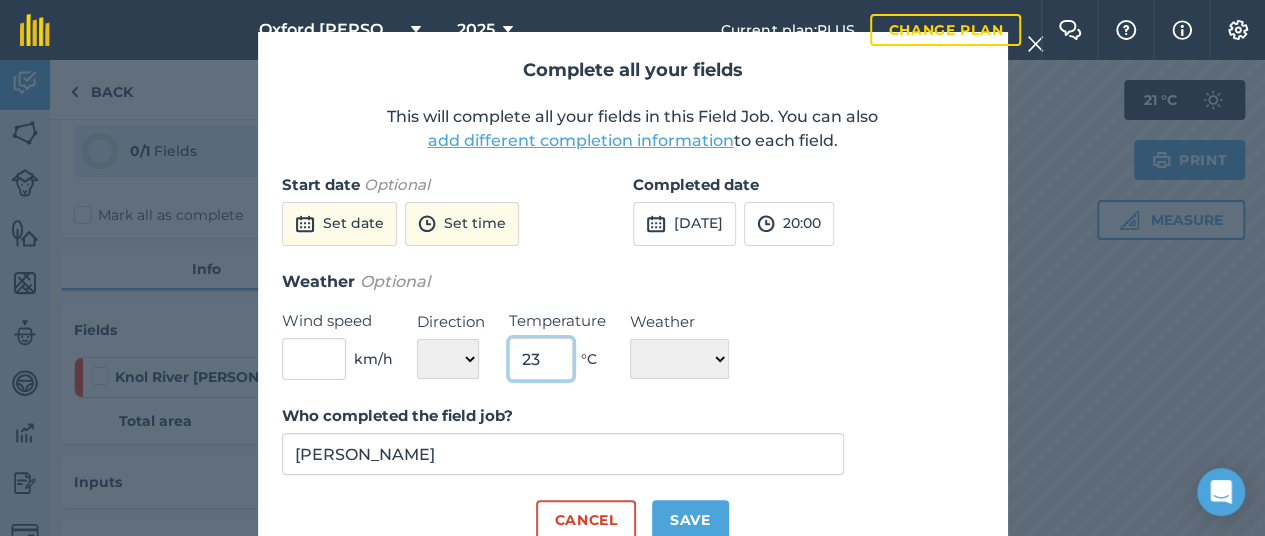 type on "23" 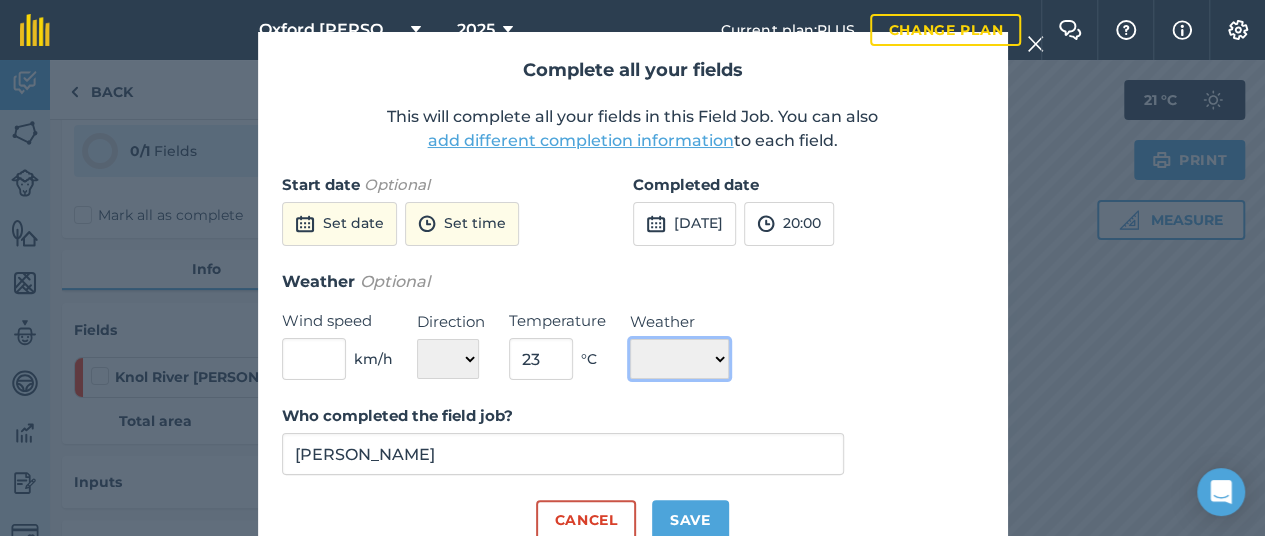 click on "☀️  Sunny 🌧  Rainy ⛅️  Cloudy 🌨  Snow ❄️  Icy" at bounding box center (679, 359) 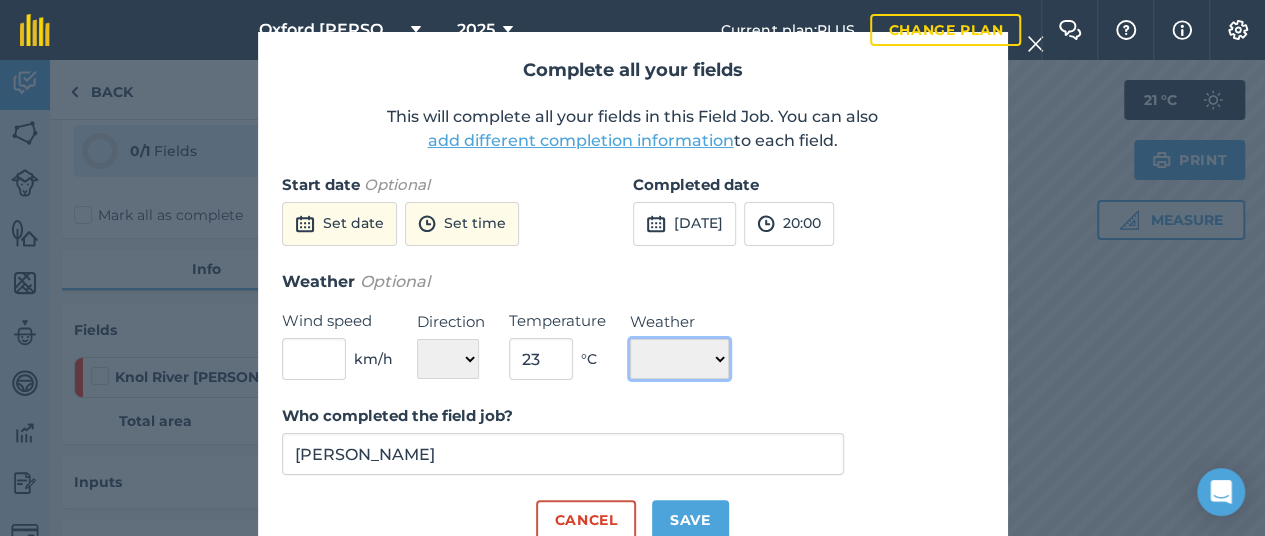 select on "Cloudy" 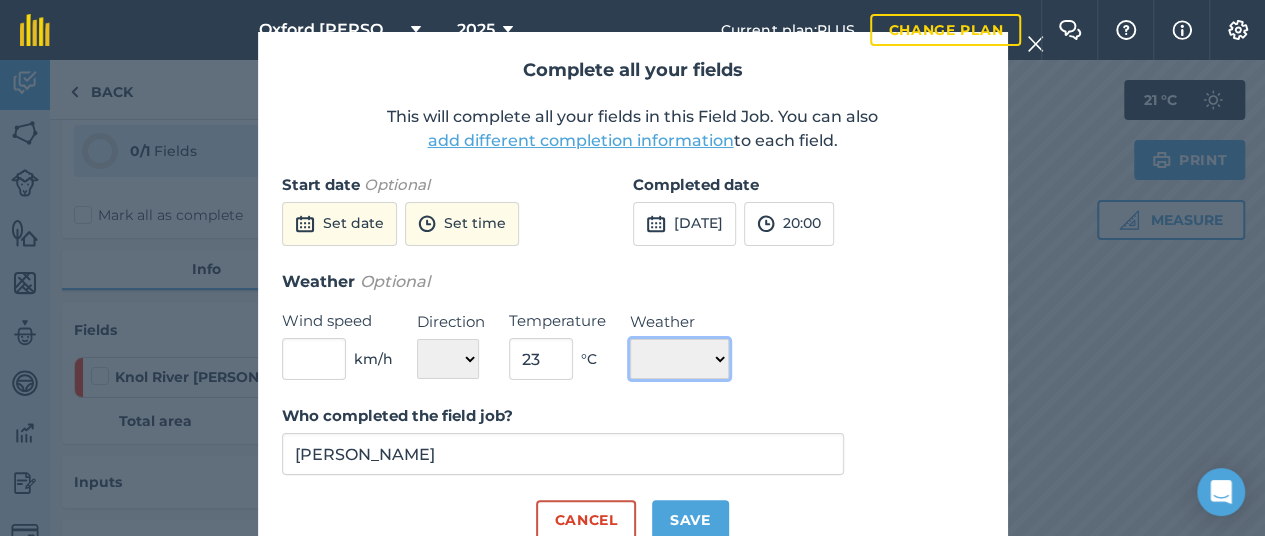 click on "☀️  Sunny 🌧  Rainy ⛅️  Cloudy 🌨  Snow ❄️  Icy" at bounding box center (679, 359) 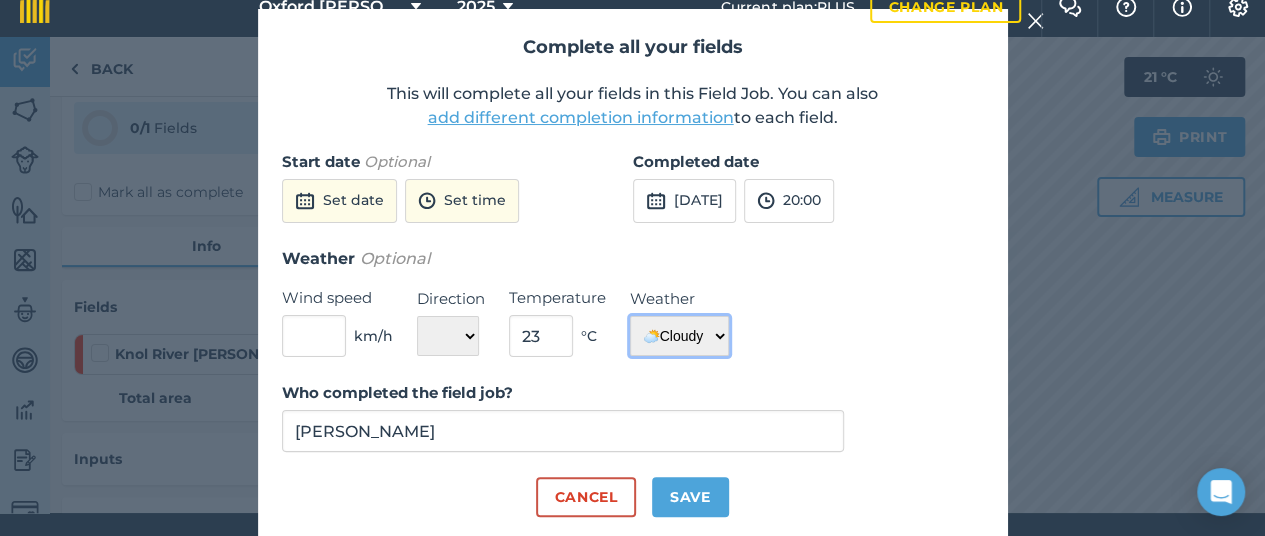 scroll, scrollTop: 36, scrollLeft: 0, axis: vertical 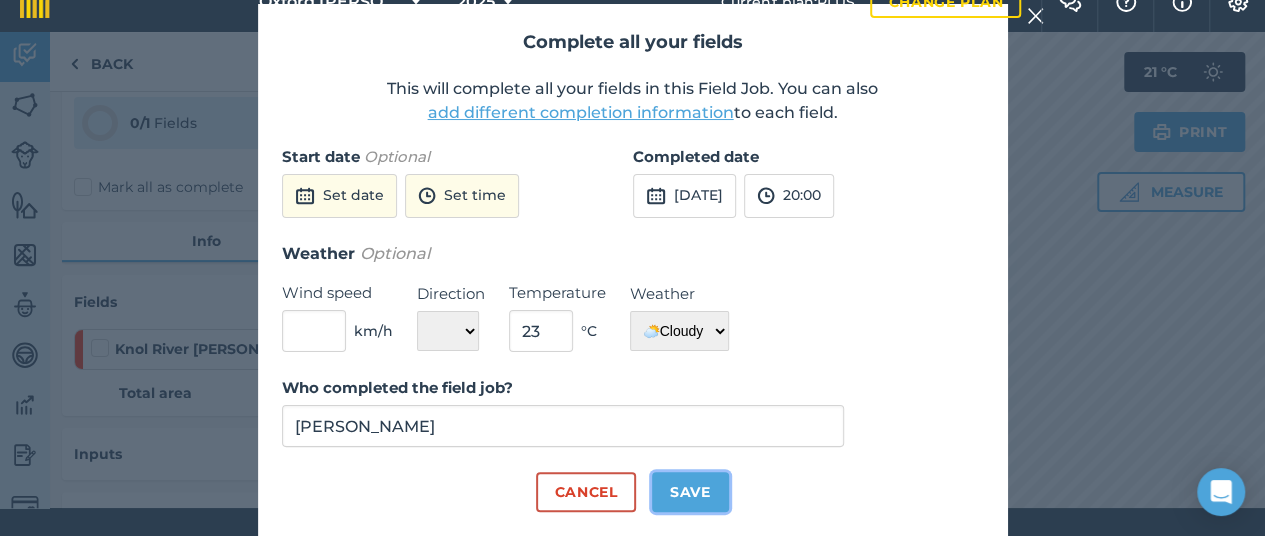 click on "Save" at bounding box center [690, 492] 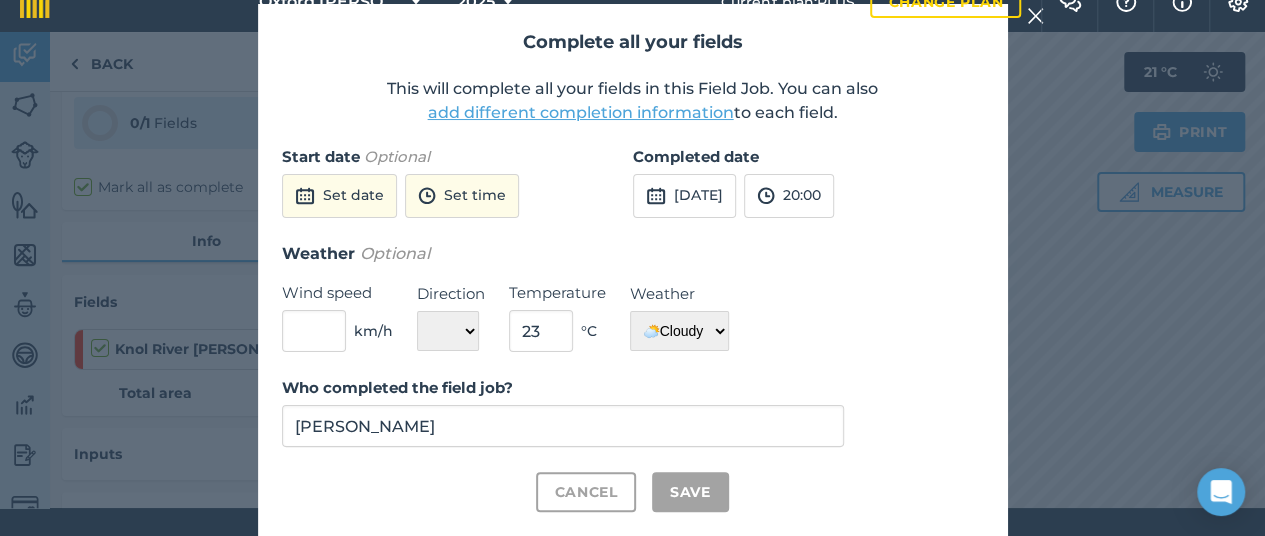 checkbox on "true" 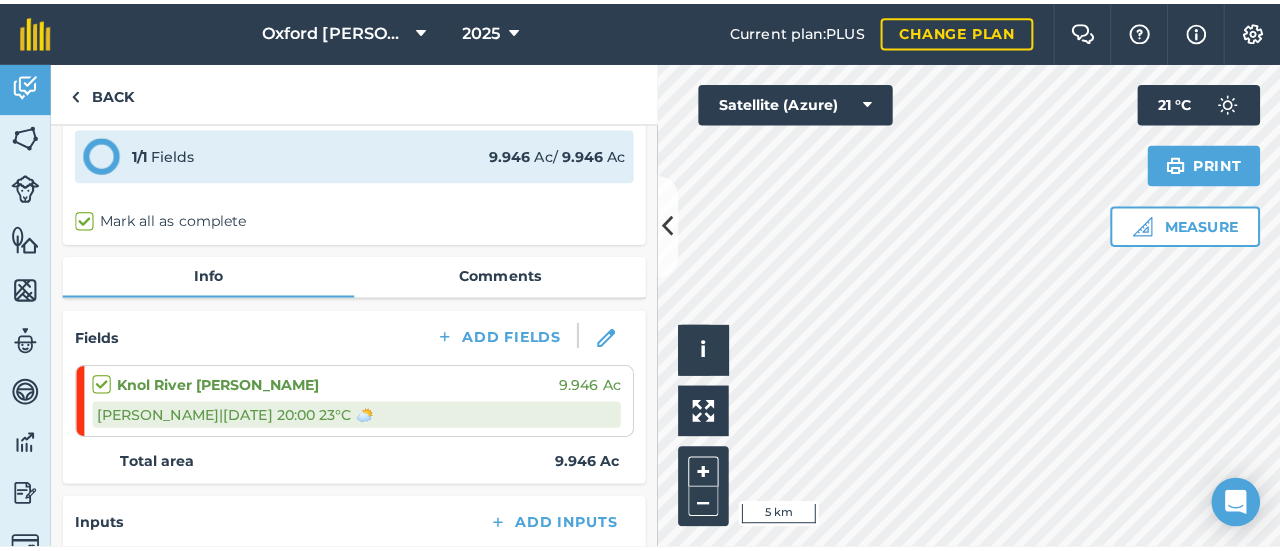 scroll, scrollTop: 0, scrollLeft: 0, axis: both 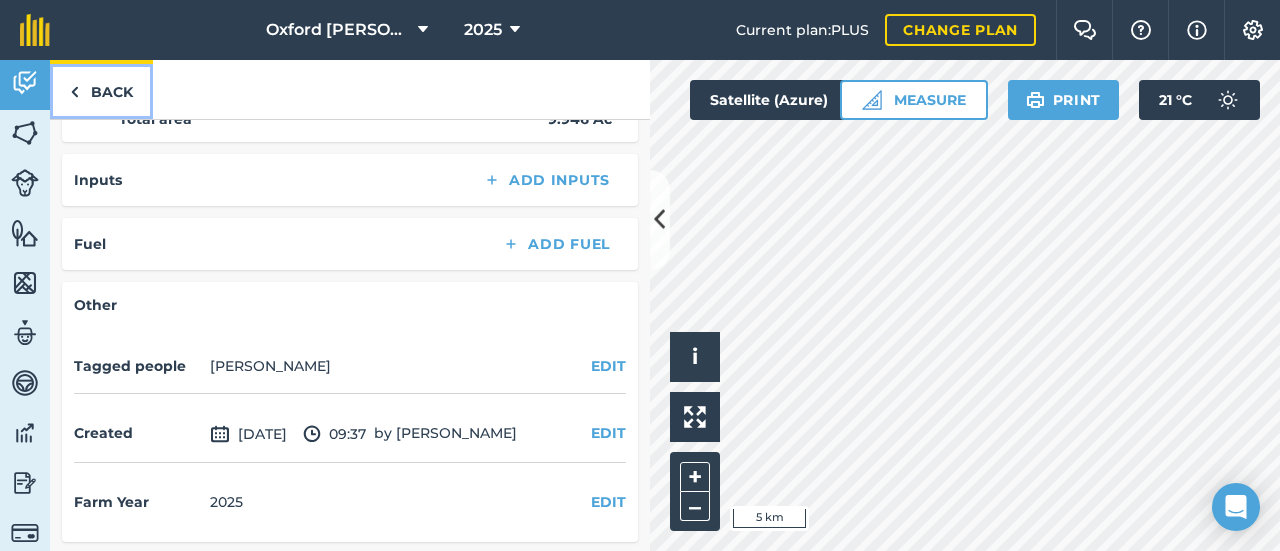 click on "Back" at bounding box center (101, 89) 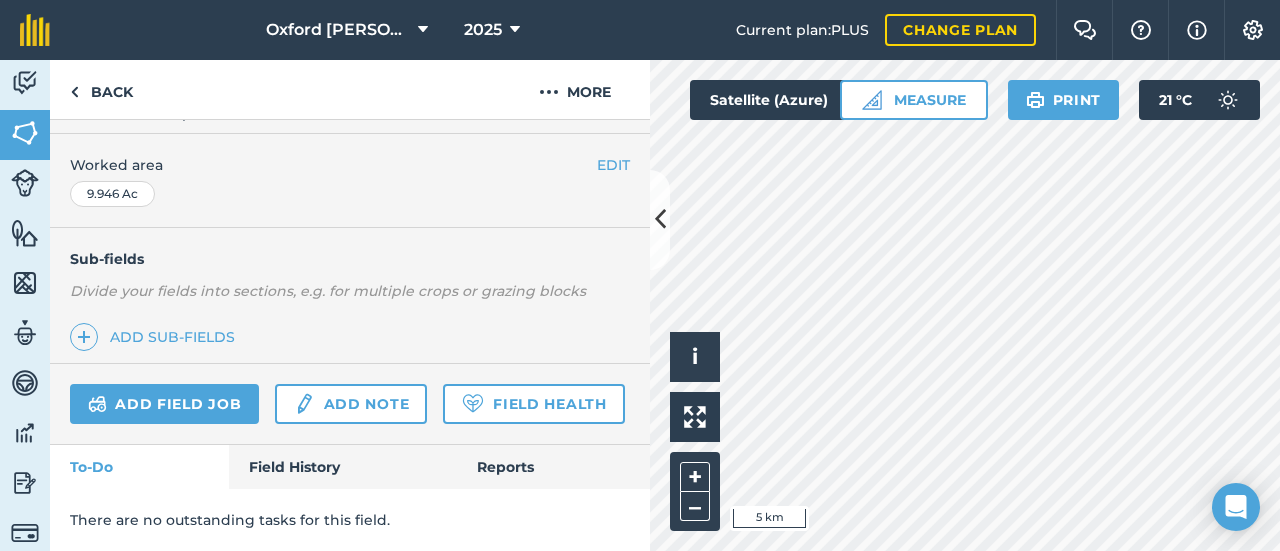 scroll, scrollTop: 441, scrollLeft: 0, axis: vertical 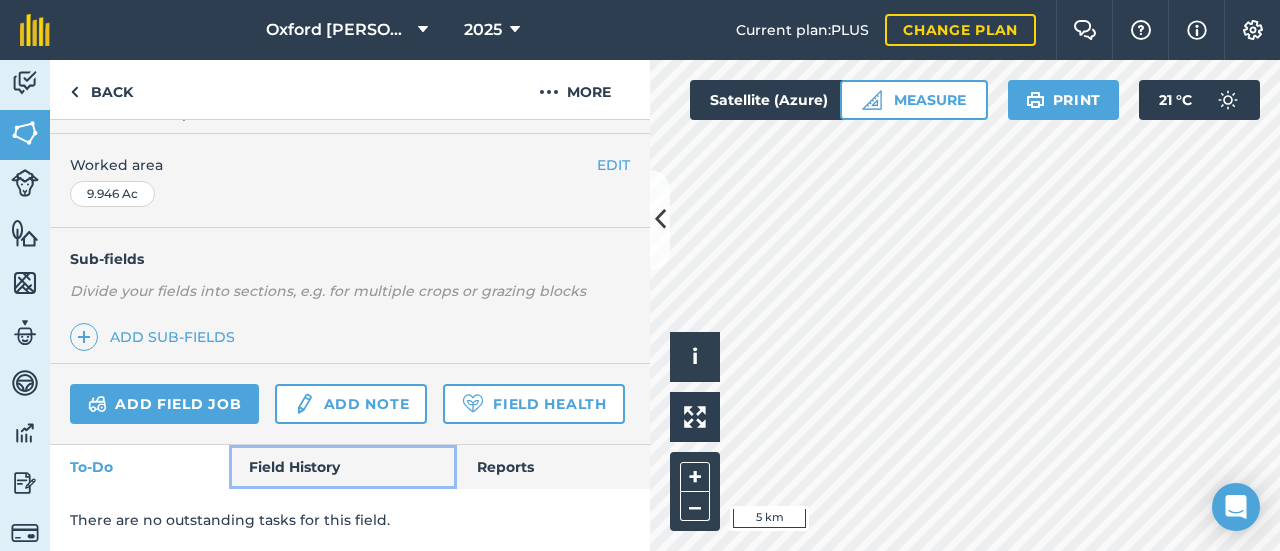 click on "Field History" at bounding box center (342, 467) 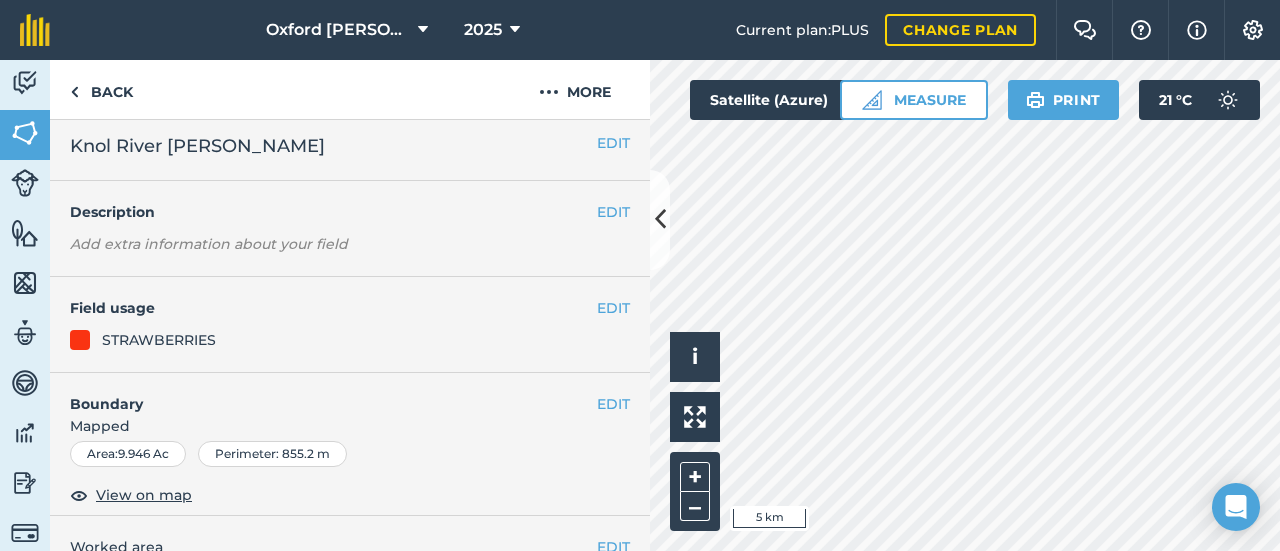 scroll, scrollTop: 0, scrollLeft: 0, axis: both 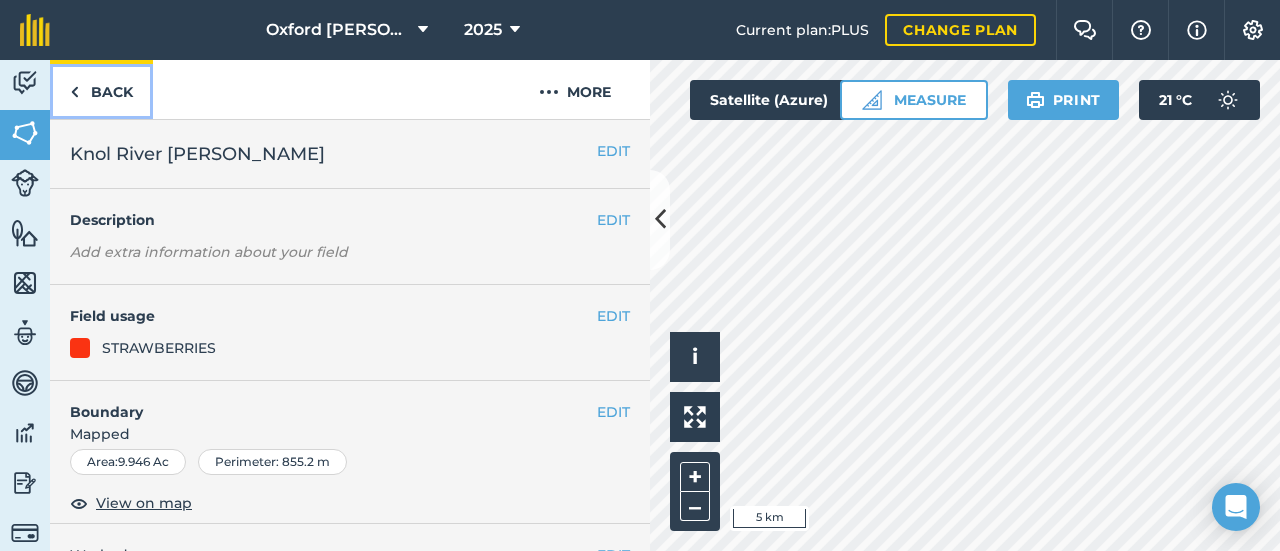 click on "Back" at bounding box center [101, 89] 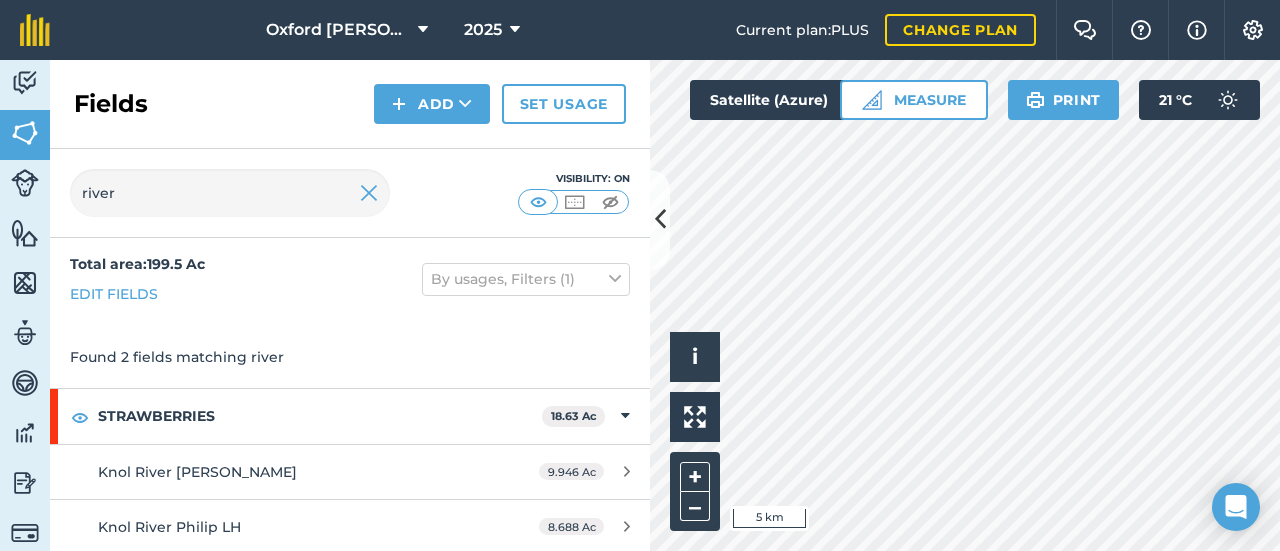 scroll, scrollTop: 6, scrollLeft: 0, axis: vertical 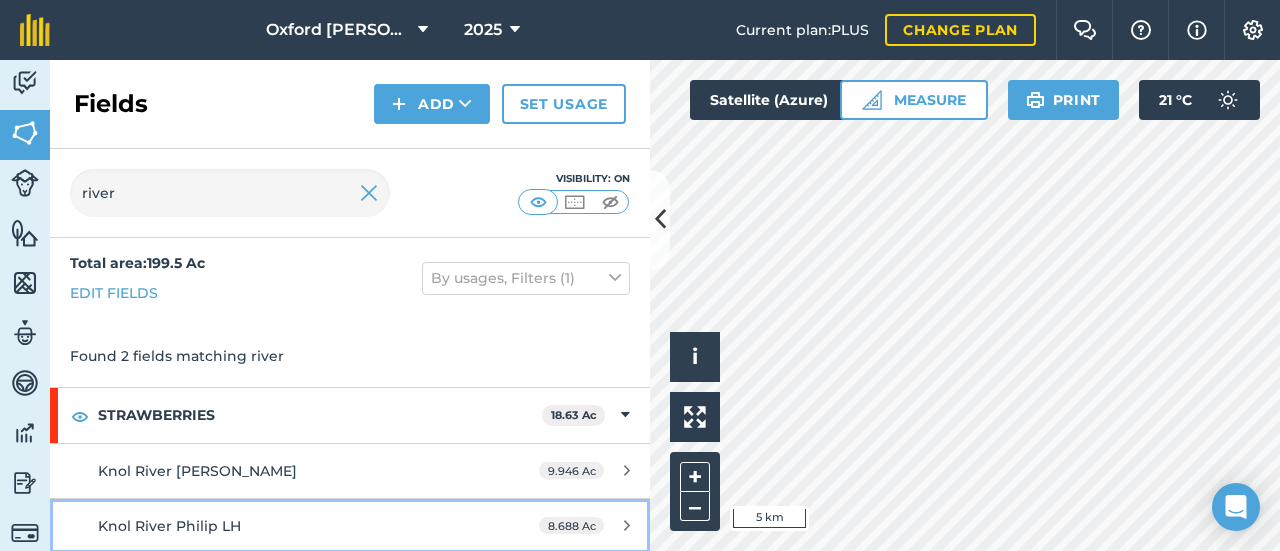 click on "Knol River Philip LH" at bounding box center (169, 526) 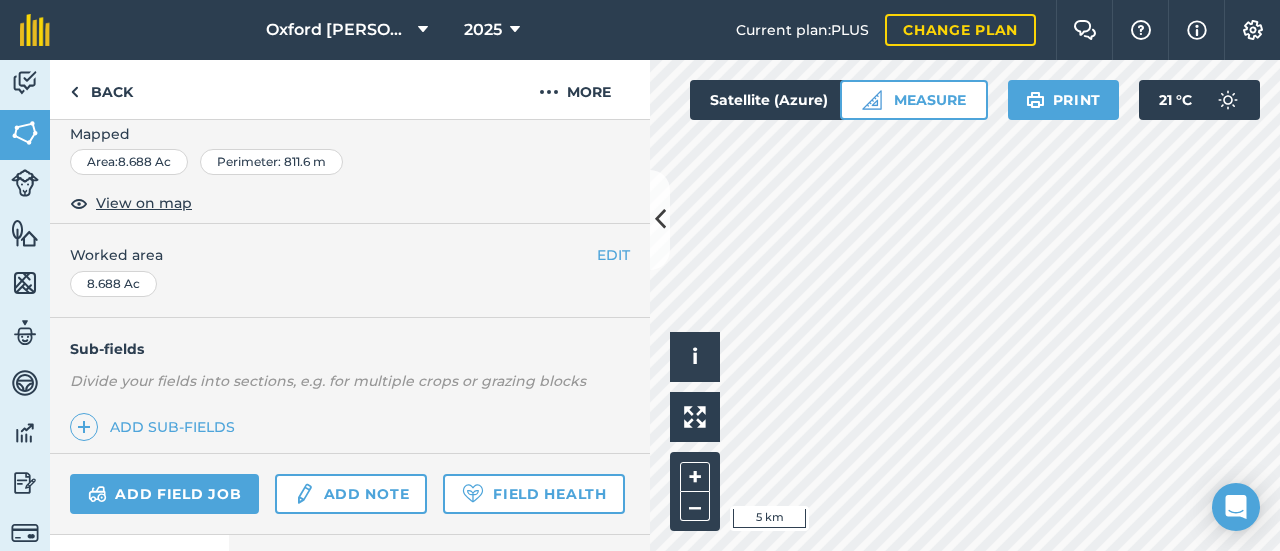 scroll, scrollTop: 400, scrollLeft: 0, axis: vertical 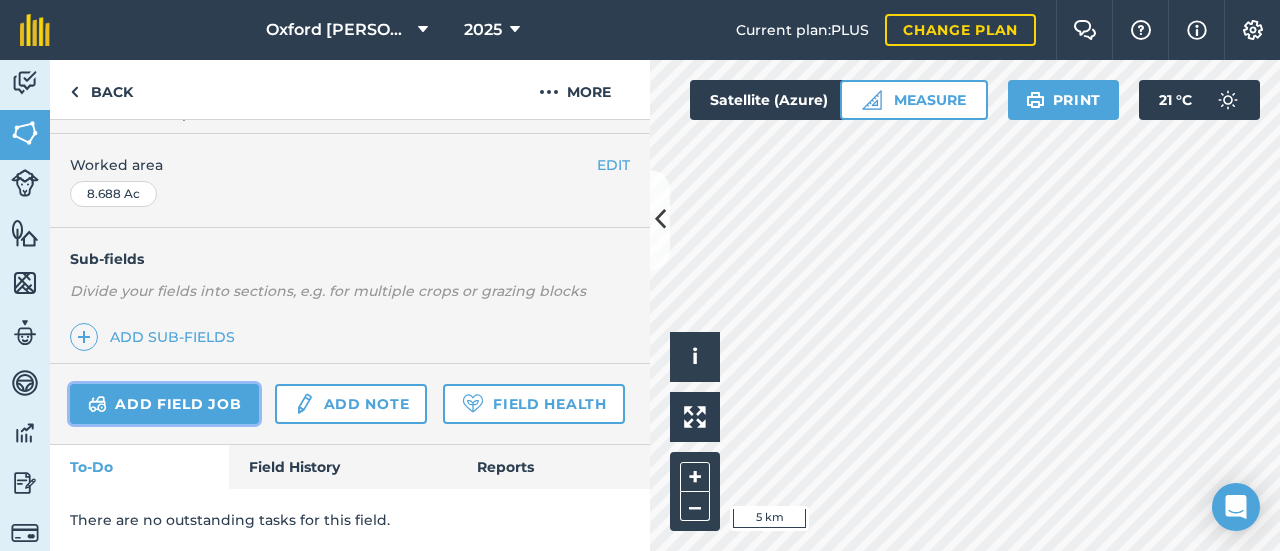 click on "Add field job" at bounding box center (164, 404) 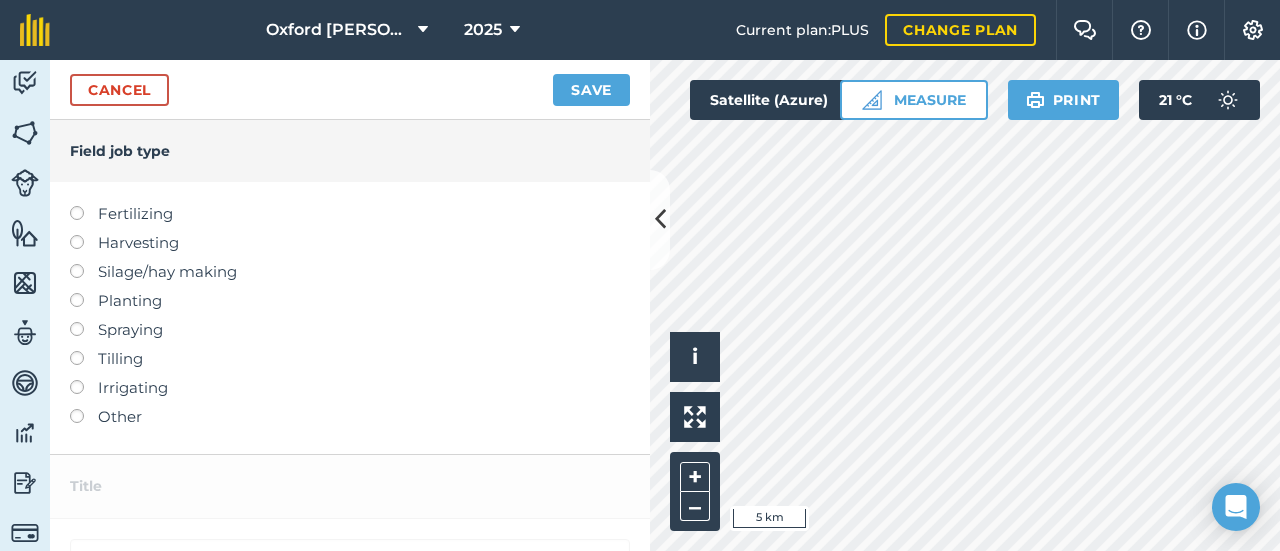 click at bounding box center (84, 409) 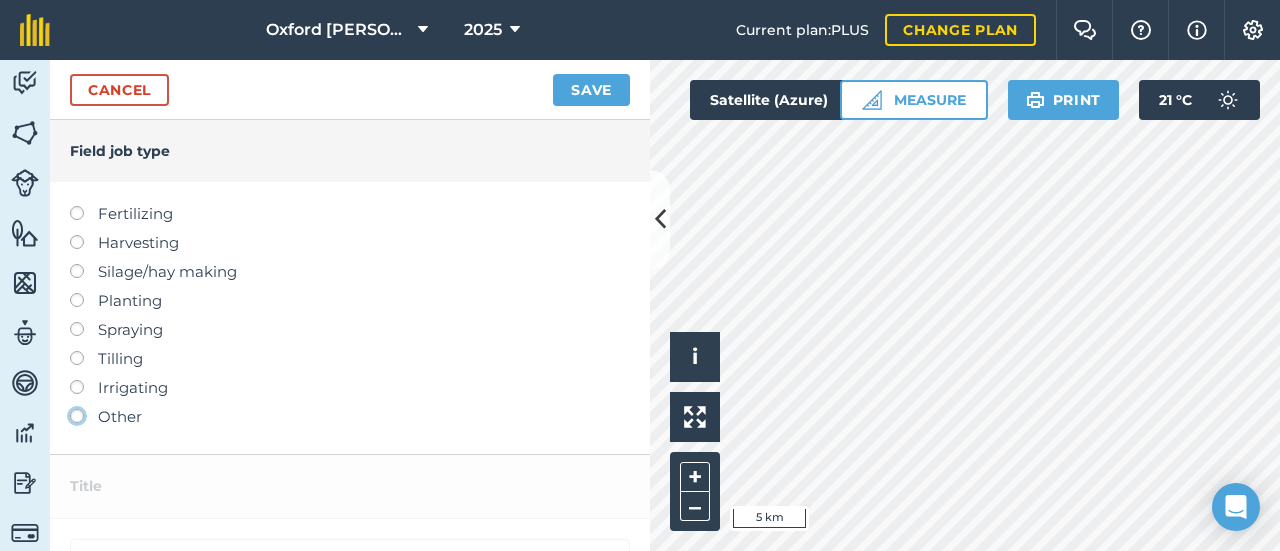 click on "Other" at bounding box center [-9943, 415] 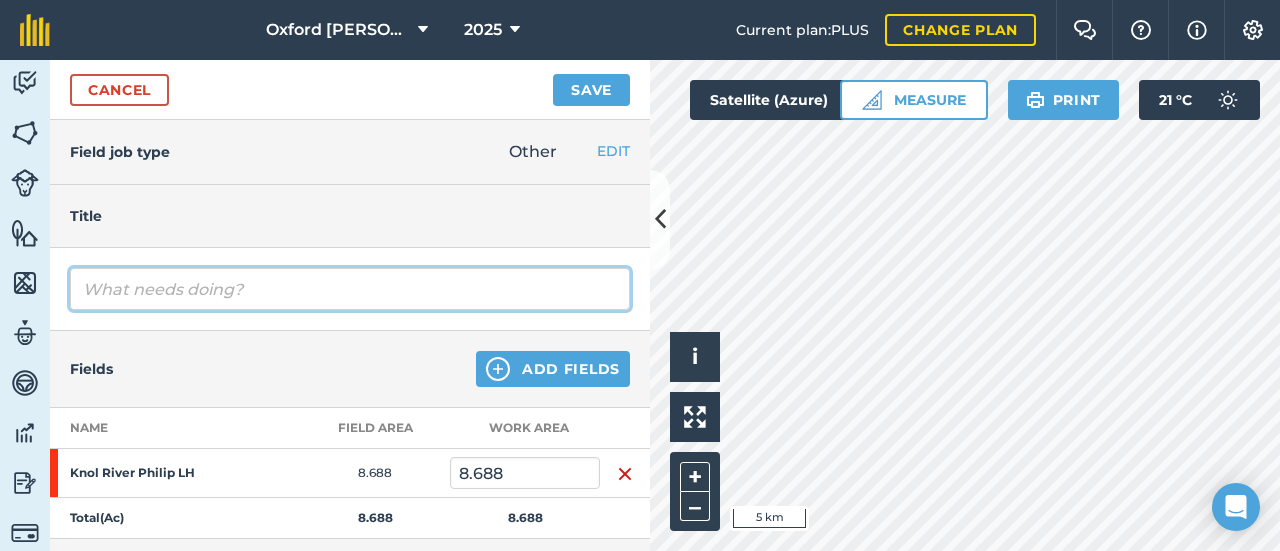 click at bounding box center [350, 289] 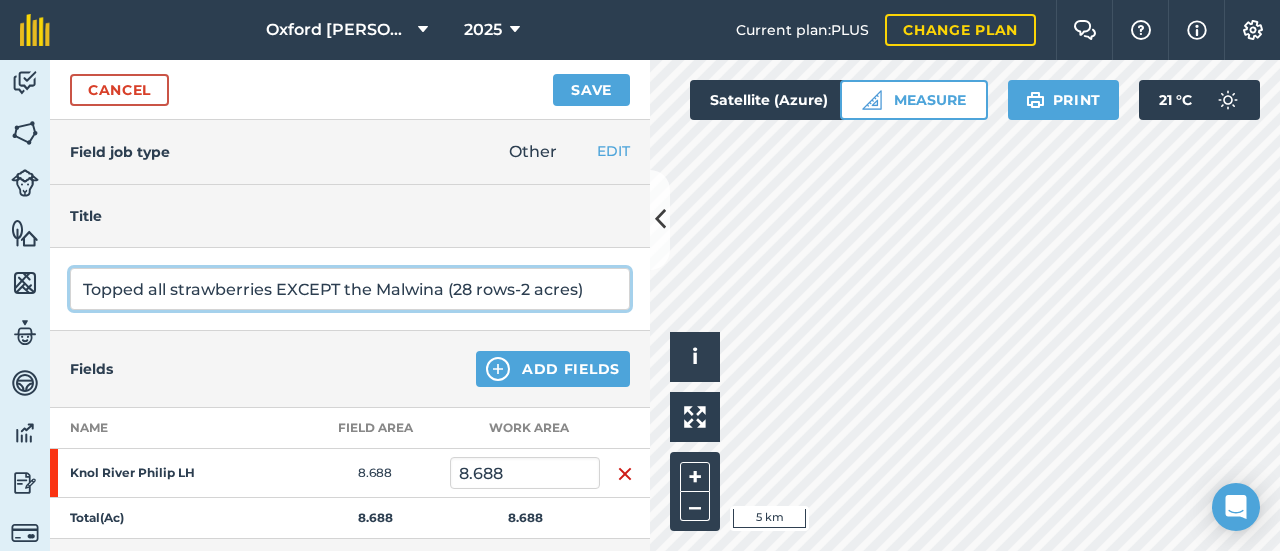 click on "Topped all strawberries EXCEPT the Malwina (28 rows-2 acres)" at bounding box center [350, 289] 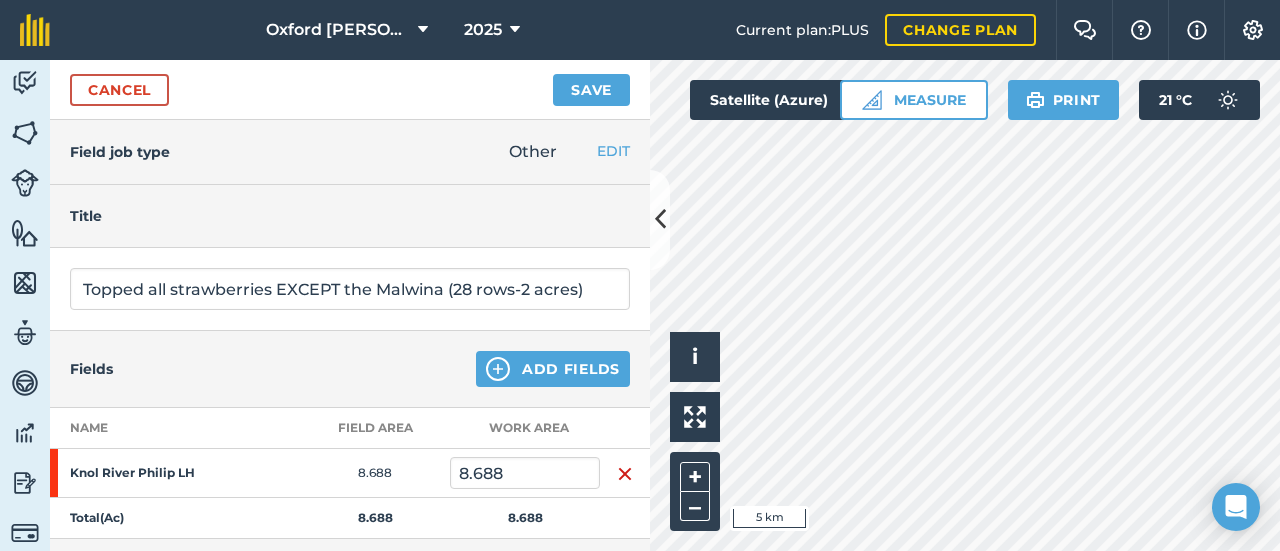 drag, startPoint x: 403, startPoint y: 290, endPoint x: 373, endPoint y: 201, distance: 93.92018 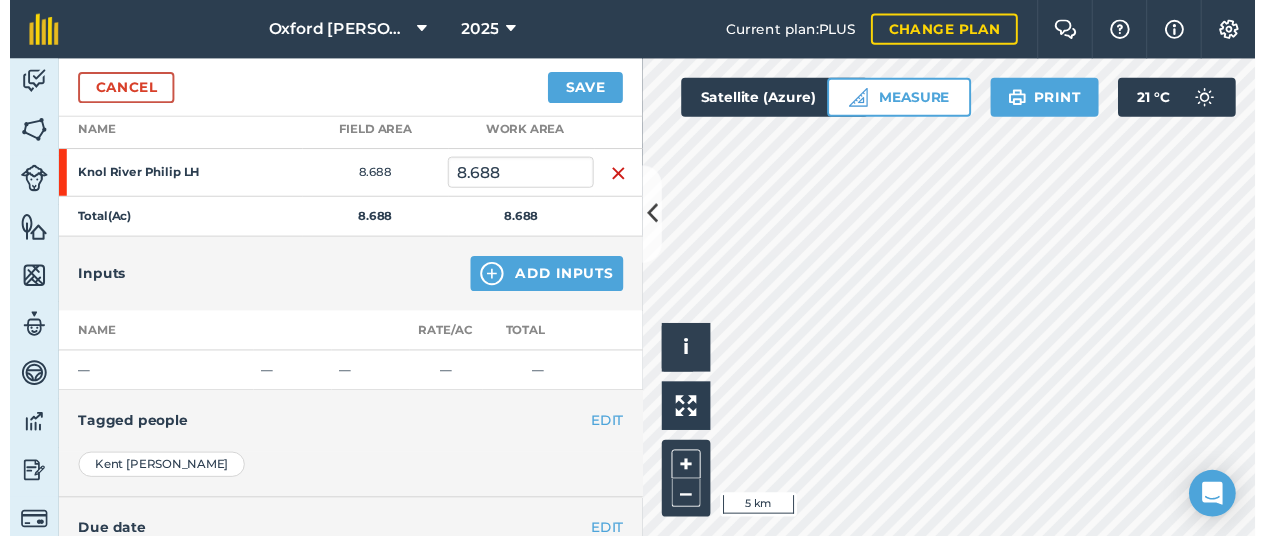 scroll, scrollTop: 300, scrollLeft: 0, axis: vertical 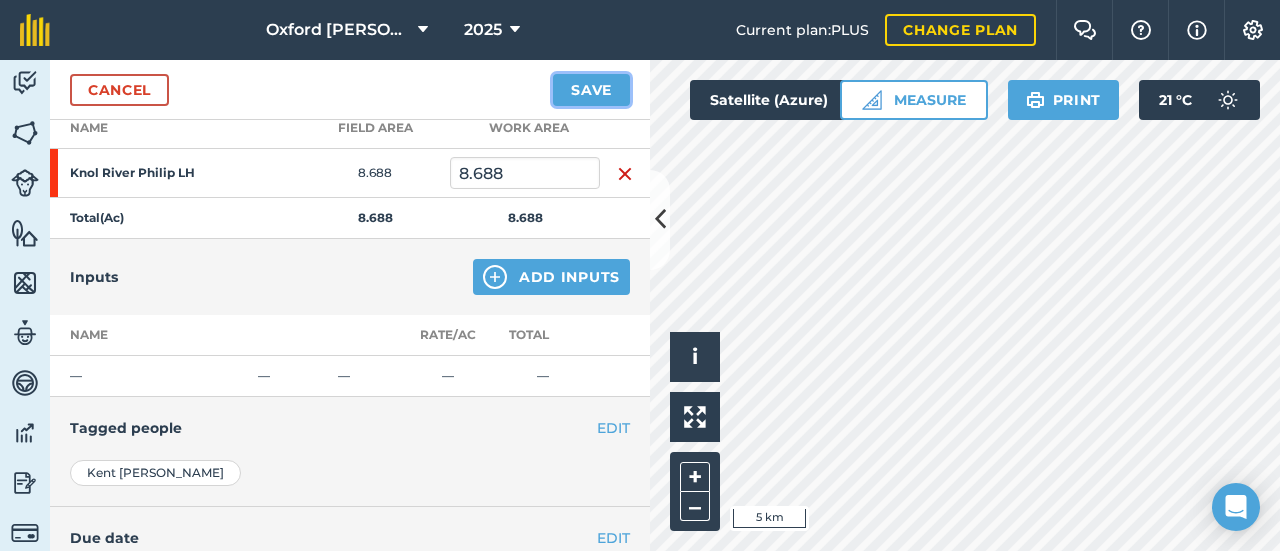 click on "Save" at bounding box center (591, 90) 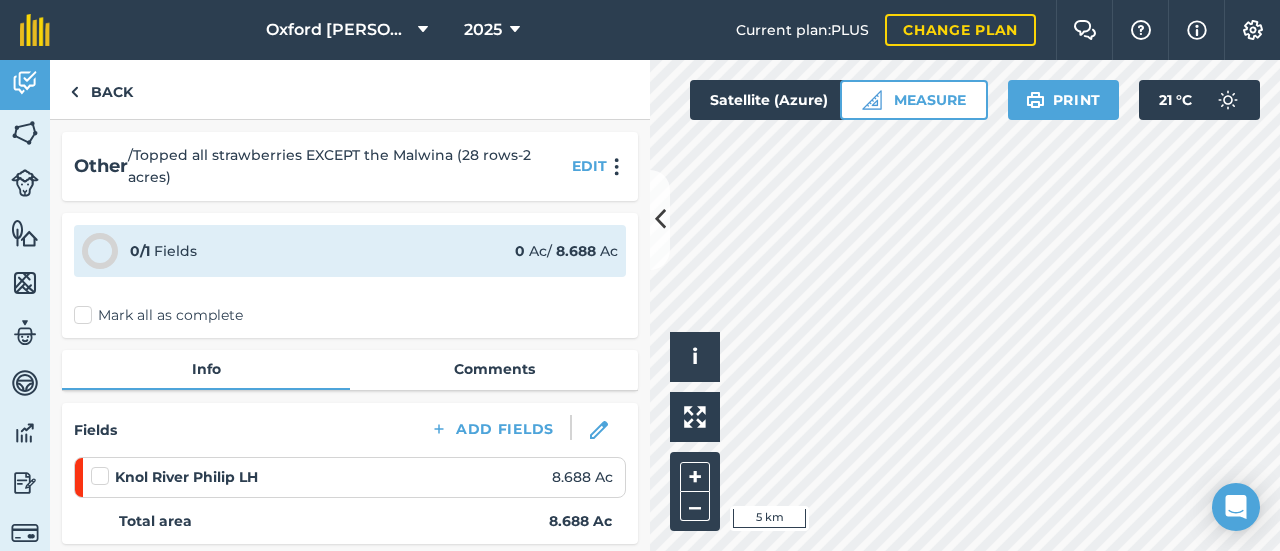 click on "Mark all as complete" at bounding box center [158, 315] 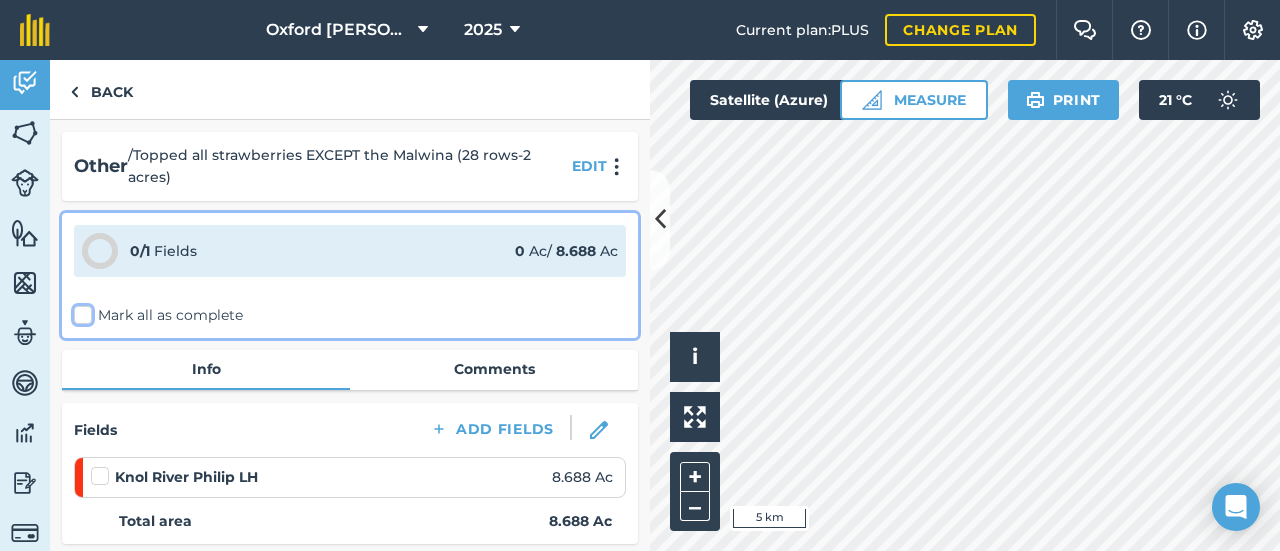 click on "Mark all as complete" at bounding box center (80, 311) 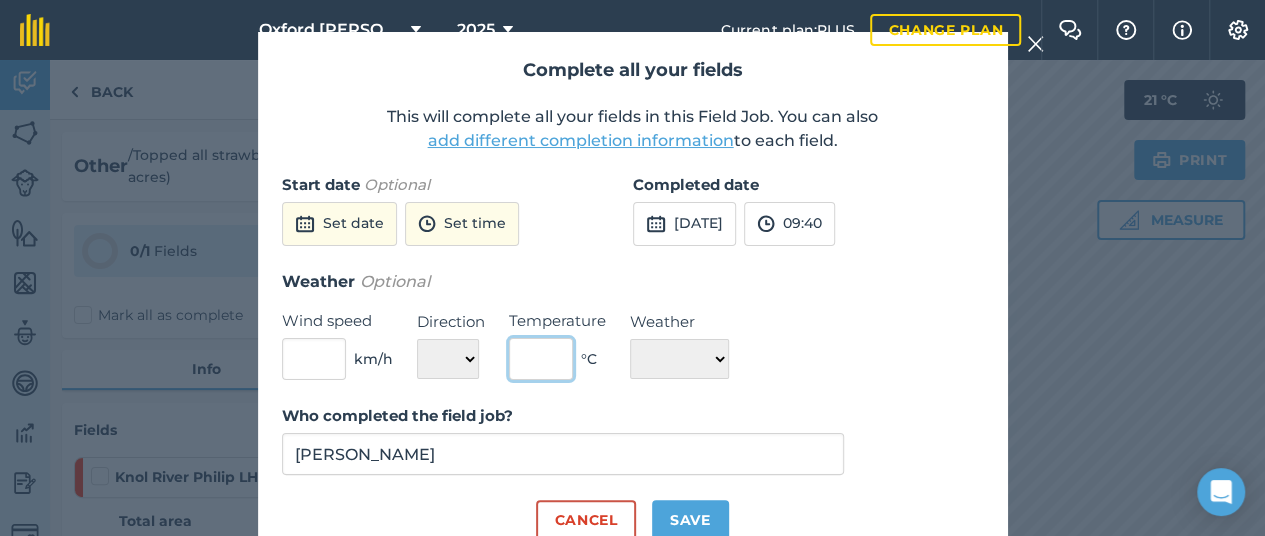 click at bounding box center [541, 359] 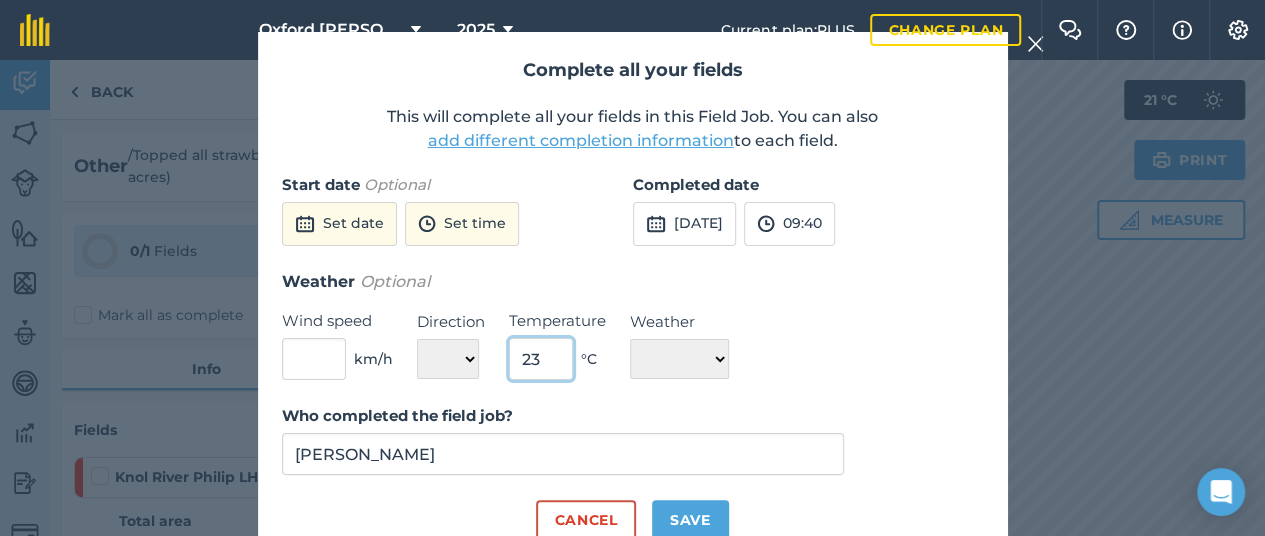 type on "23" 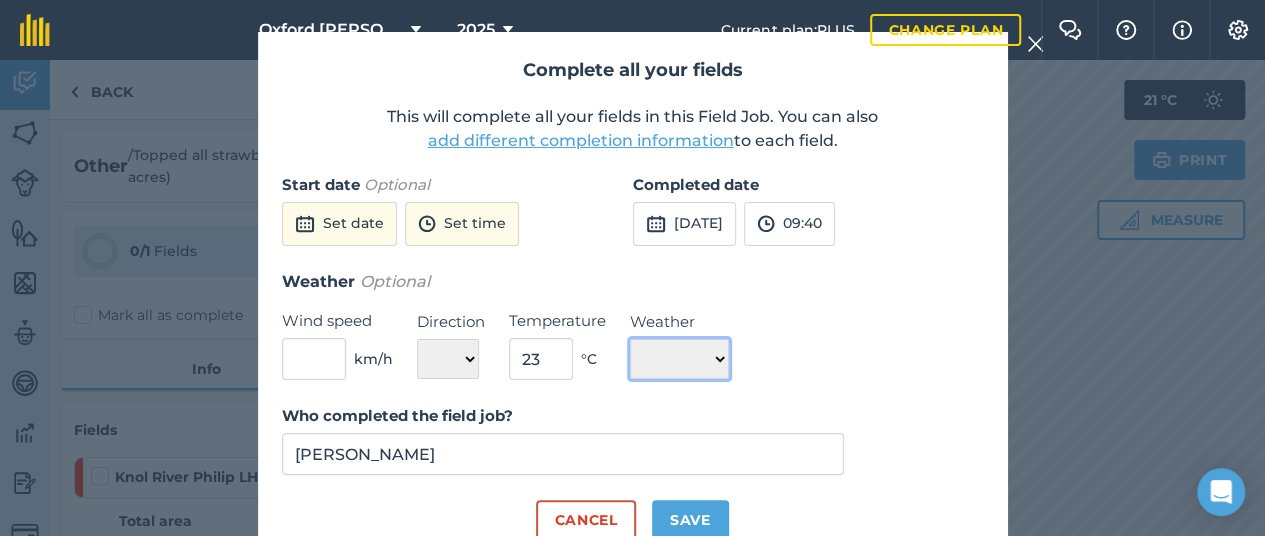 click on "☀️  Sunny 🌧  Rainy ⛅️  Cloudy 🌨  Snow ❄️  Icy" at bounding box center (679, 359) 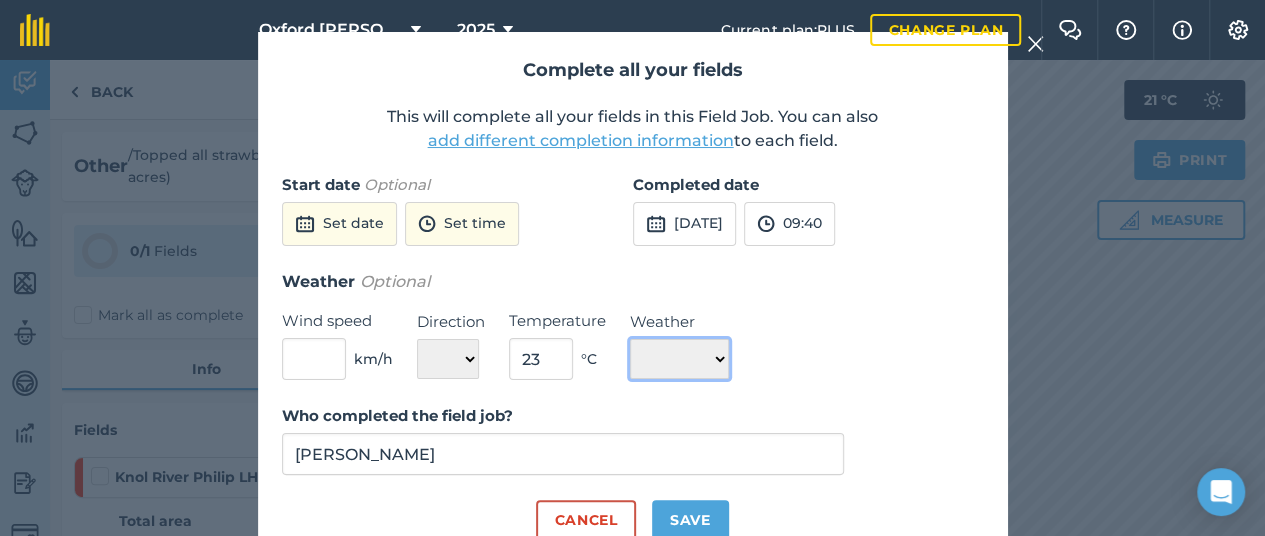 select on "Cloudy" 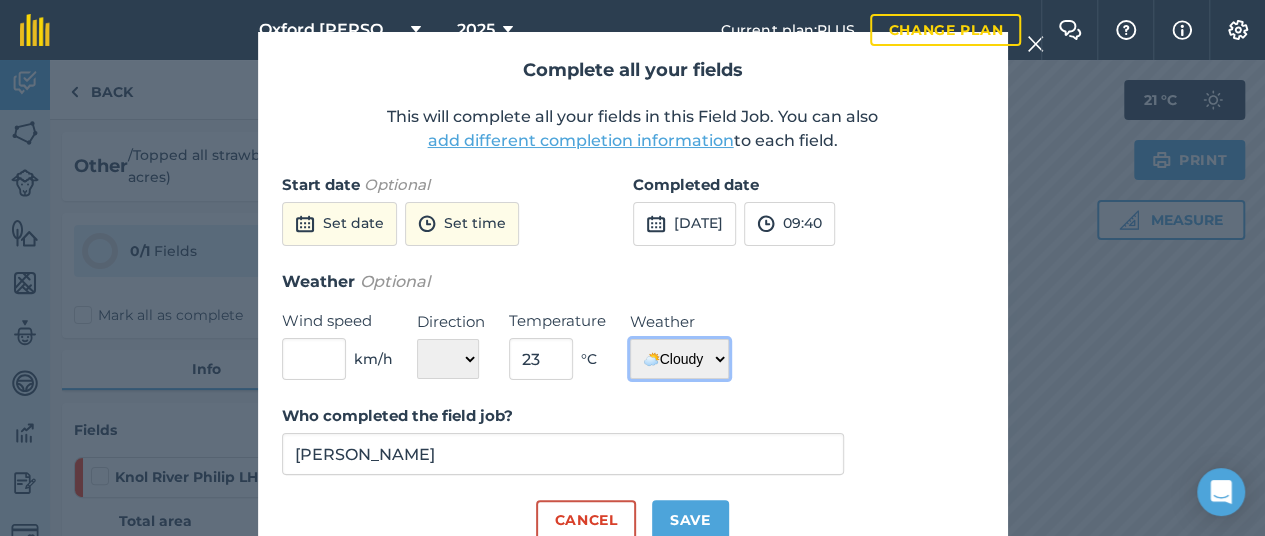 click on "☀️  Sunny 🌧  Rainy ⛅️  Cloudy 🌨  Snow ❄️  Icy" at bounding box center [679, 359] 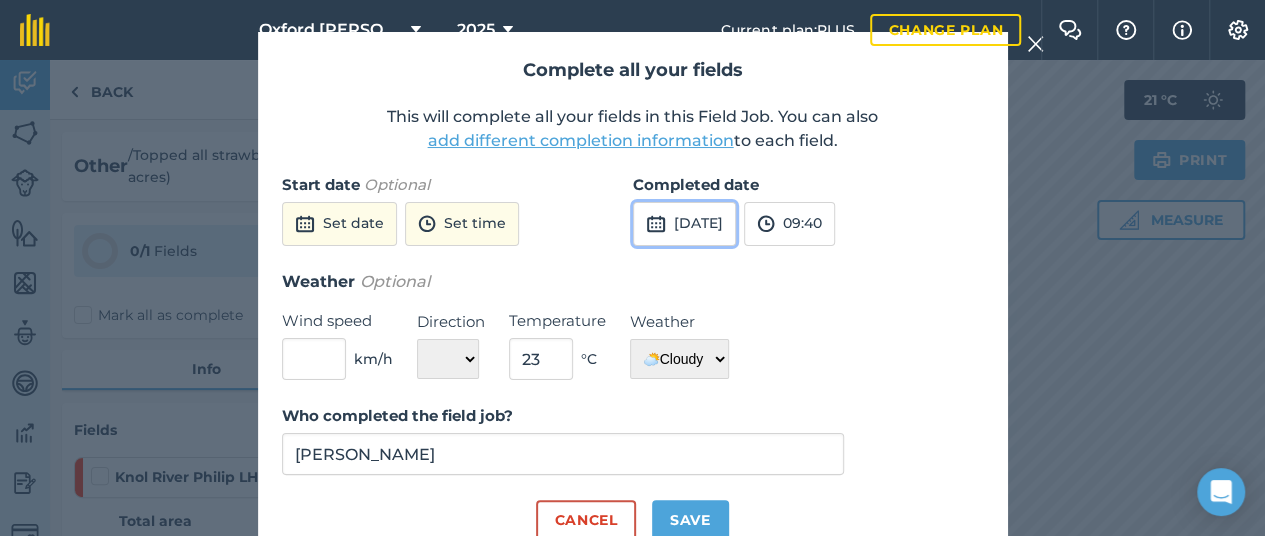 click on "[DATE]" at bounding box center (684, 224) 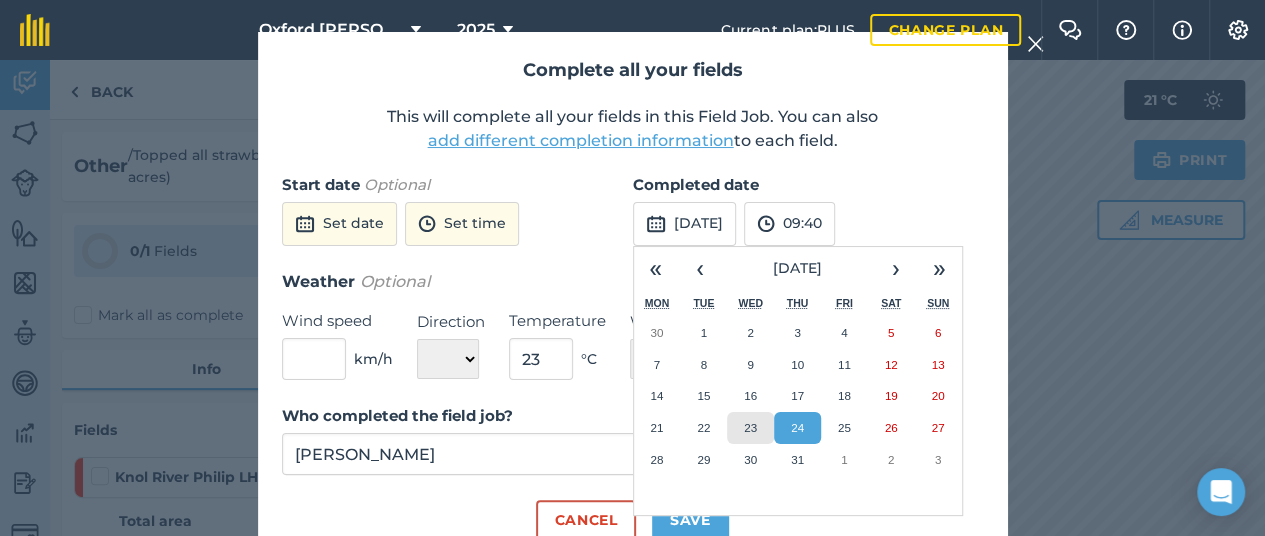 click on "23" at bounding box center (750, 427) 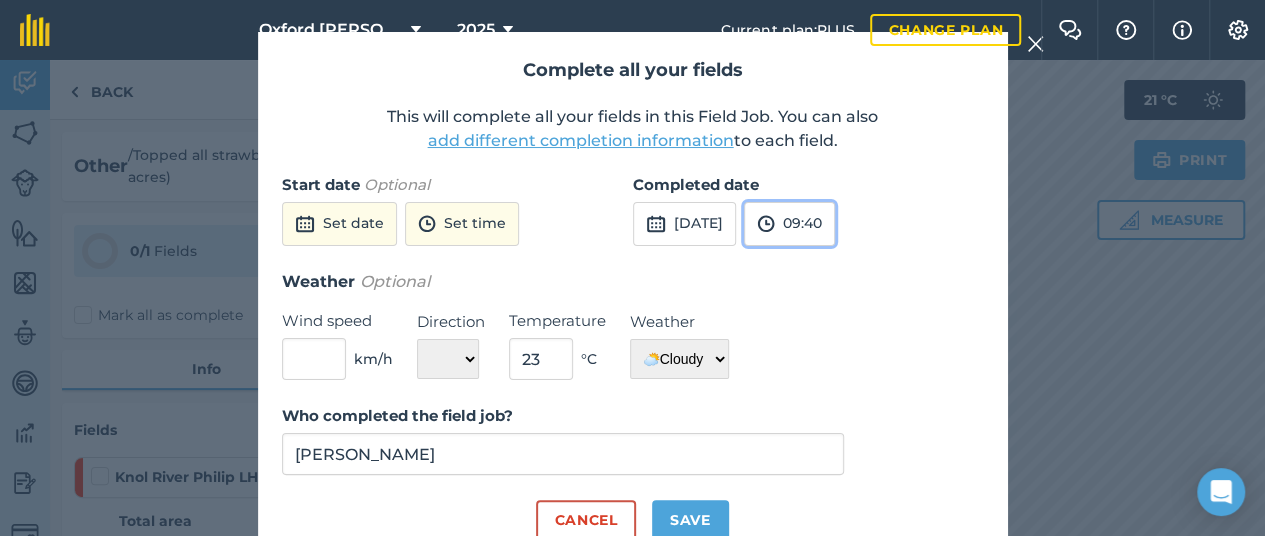 click on "09:40" at bounding box center [789, 224] 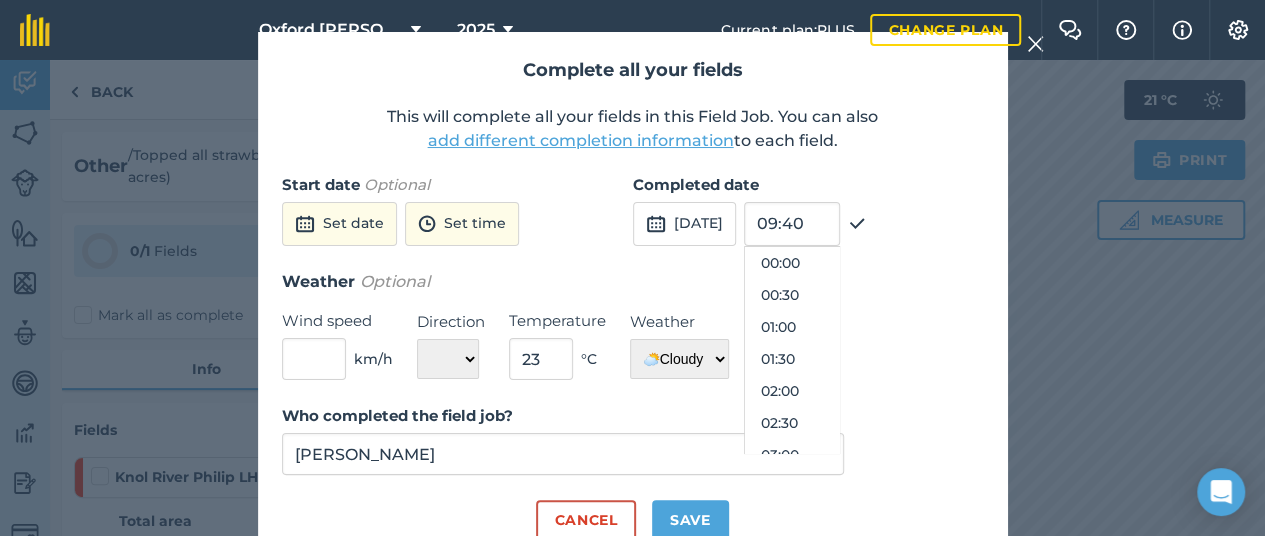 scroll, scrollTop: 544, scrollLeft: 0, axis: vertical 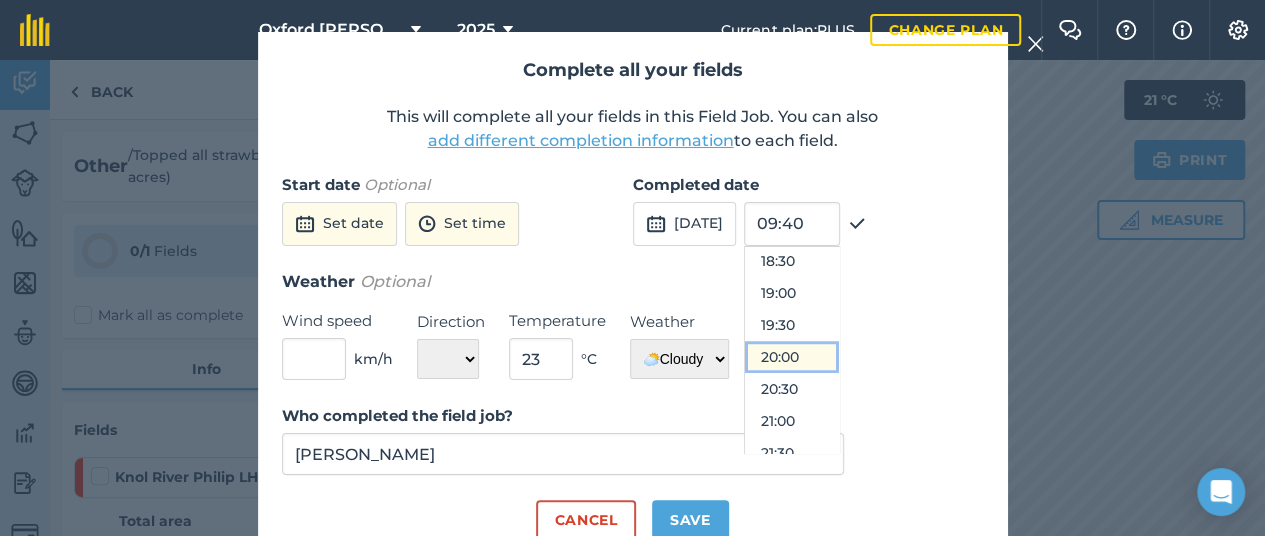 click on "20:00" at bounding box center [792, 357] 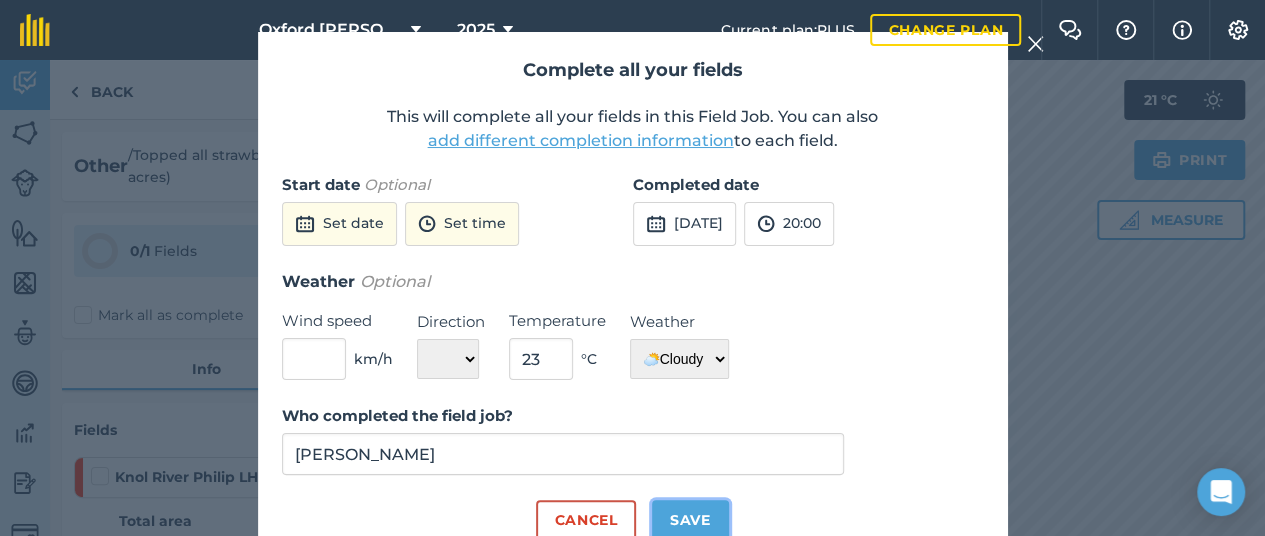 click on "Save" at bounding box center [690, 520] 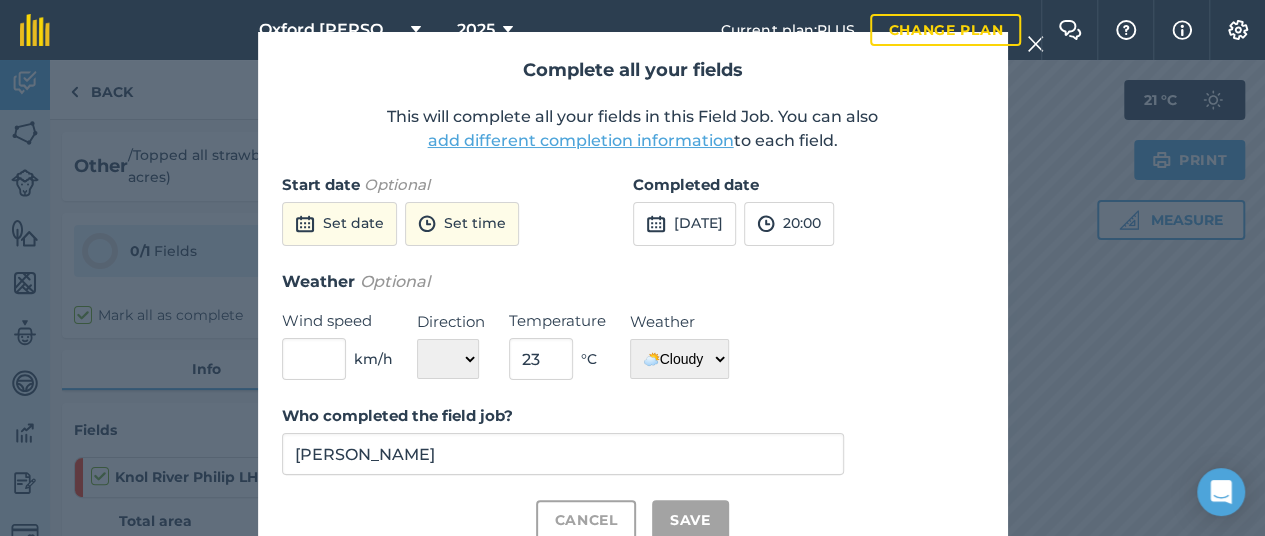 checkbox on "true" 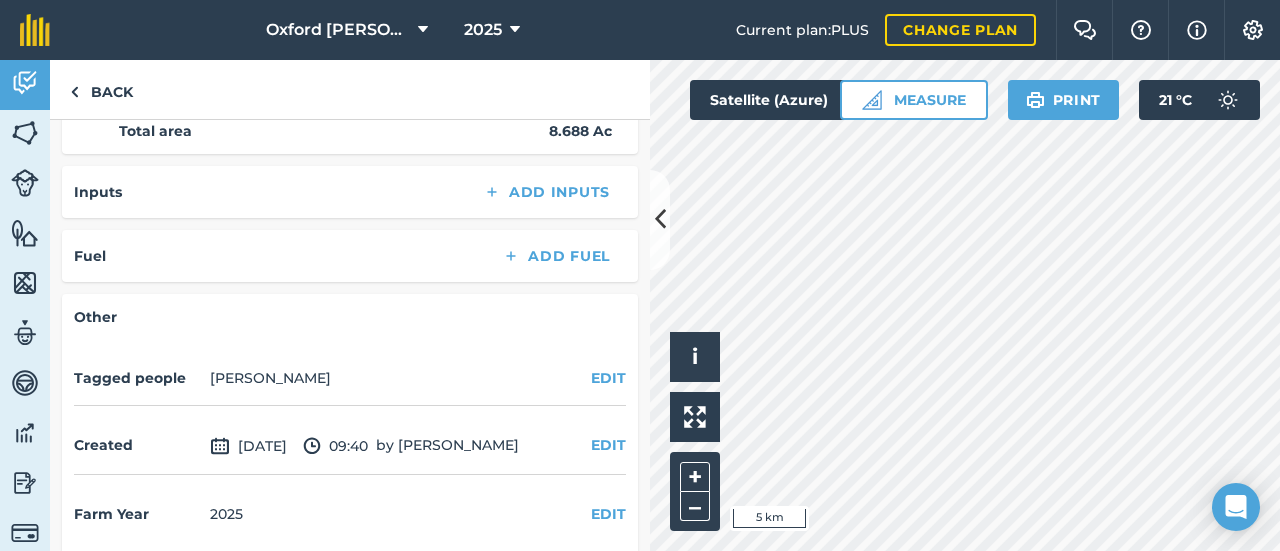 scroll, scrollTop: 432, scrollLeft: 0, axis: vertical 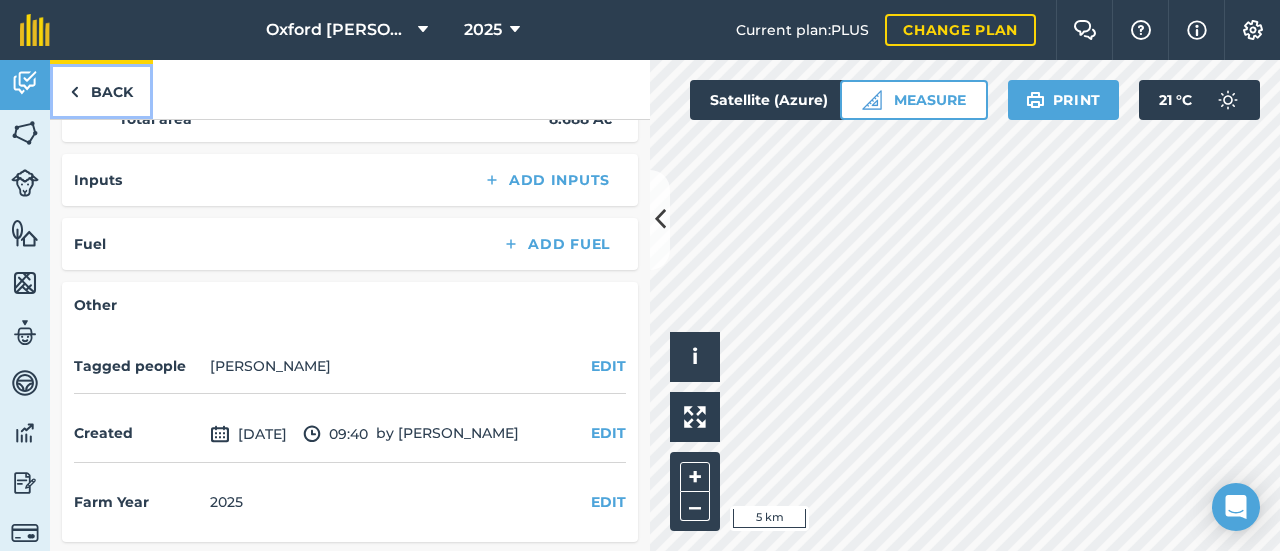 click on "Back" at bounding box center (101, 89) 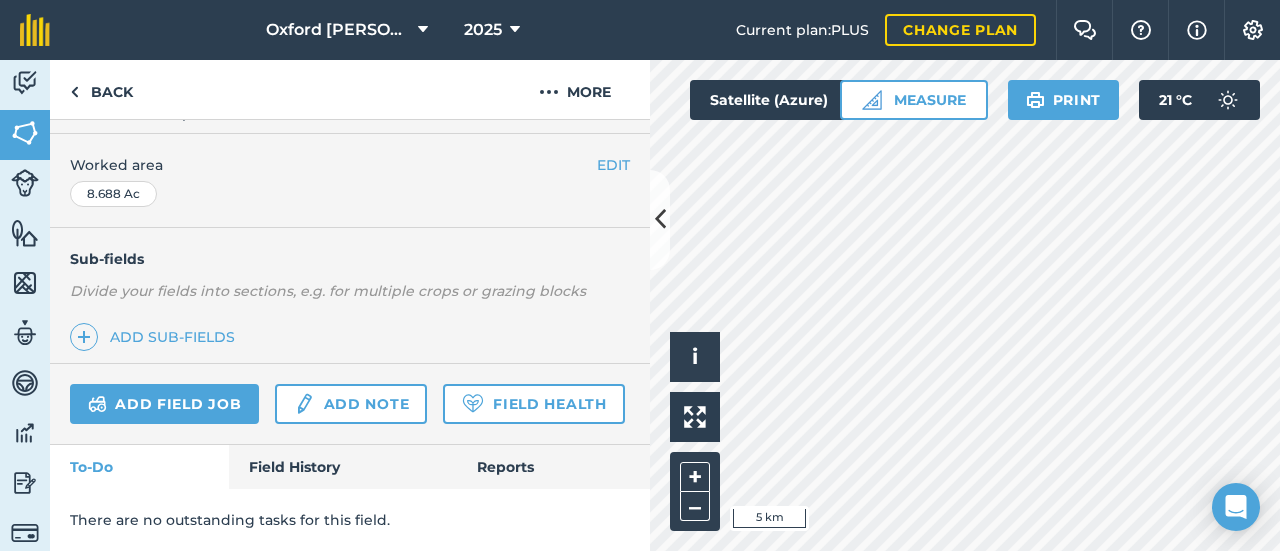 scroll, scrollTop: 441, scrollLeft: 0, axis: vertical 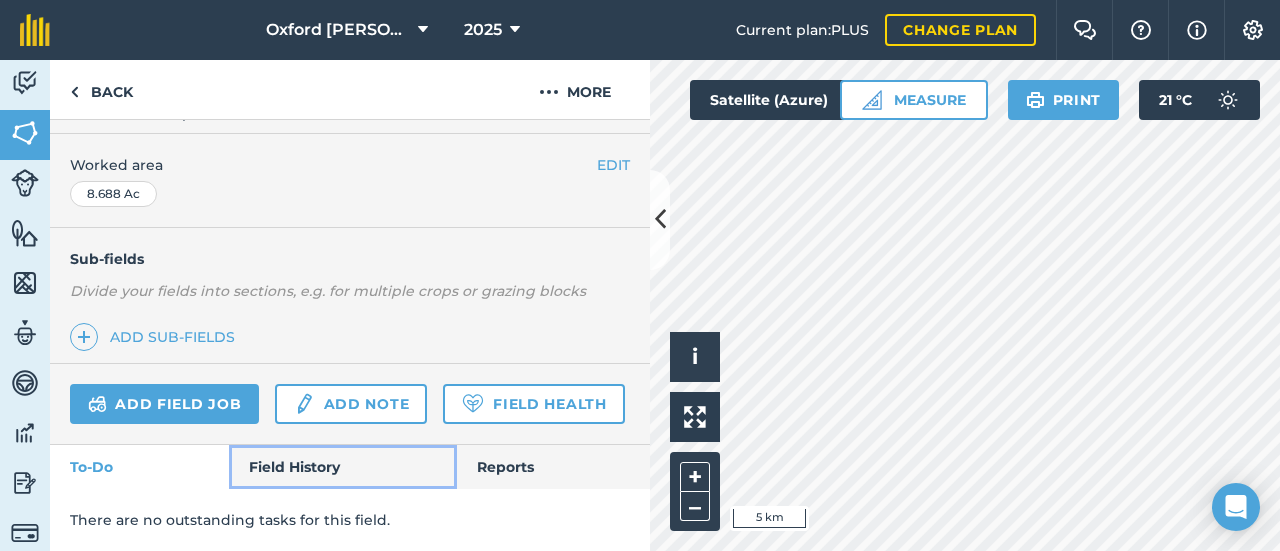 click on "Field History" at bounding box center [342, 467] 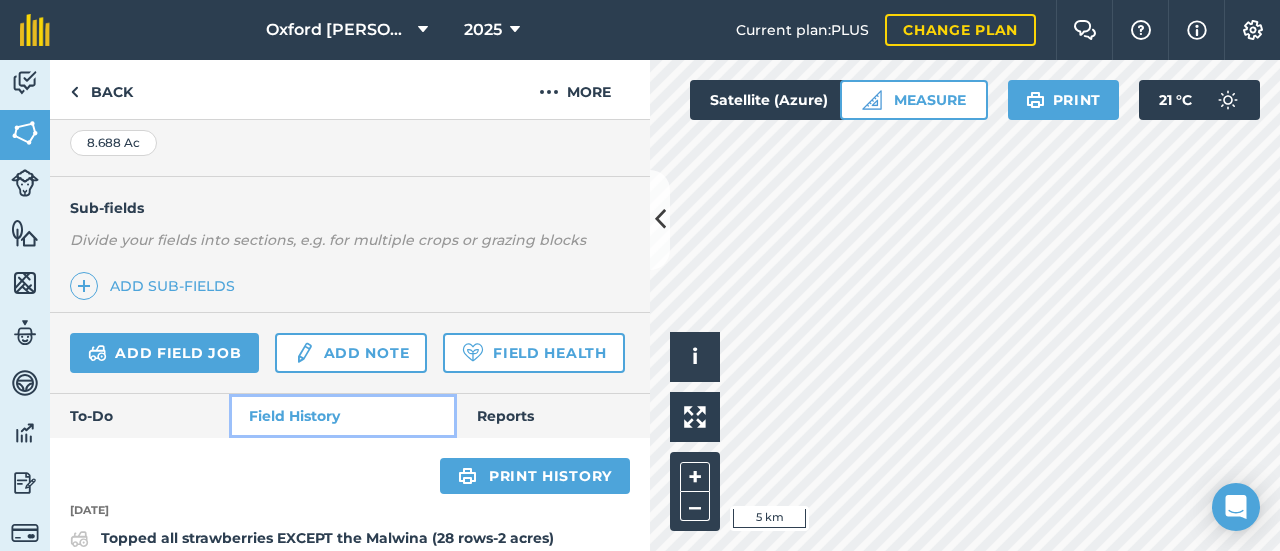click on "Field History" at bounding box center [342, 416] 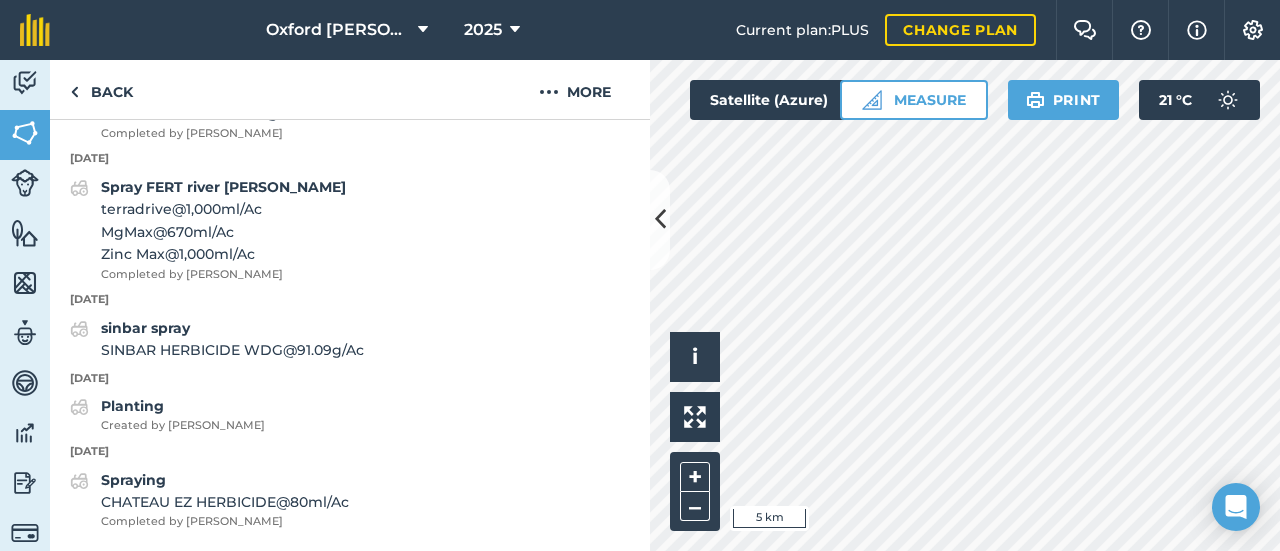 scroll, scrollTop: 2346, scrollLeft: 0, axis: vertical 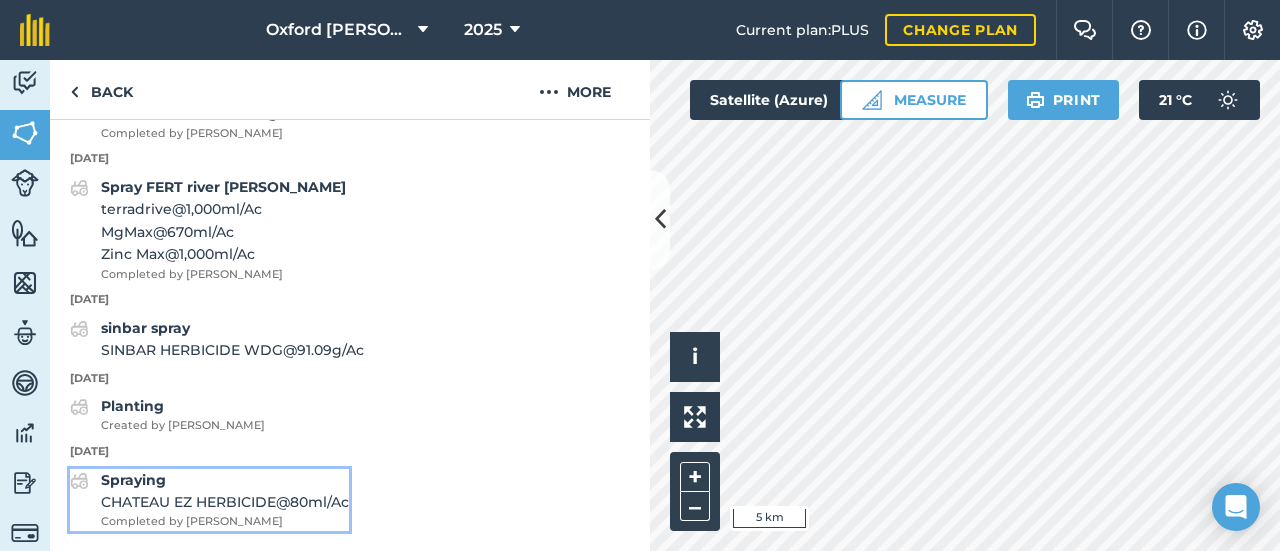 click on "CHATEAU EZ HERBICIDE  @  80 ml / Ac" at bounding box center [225, 502] 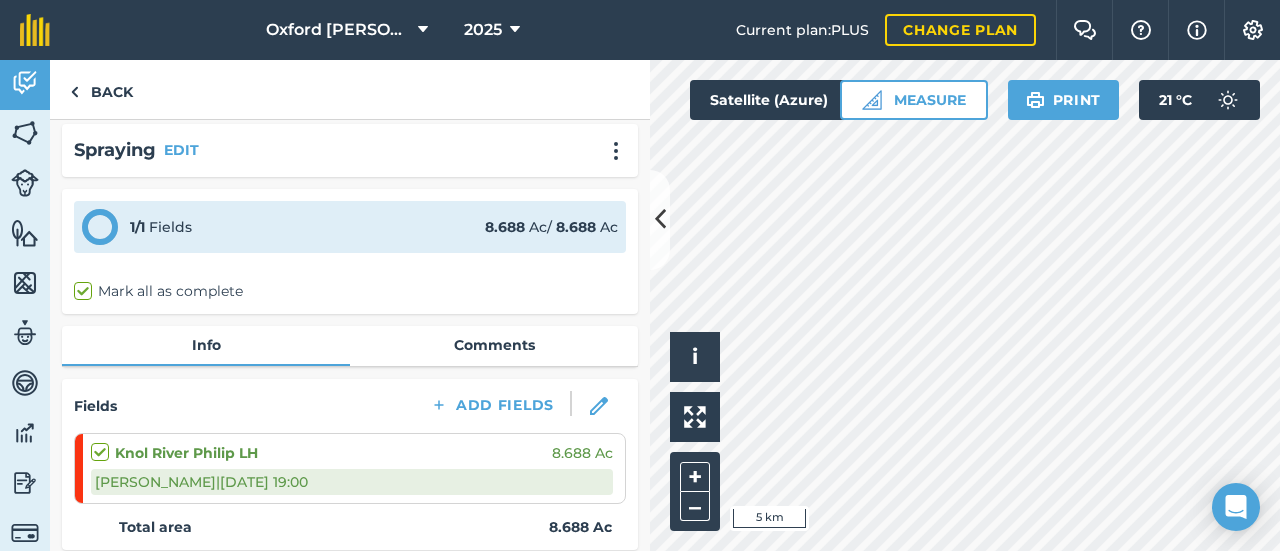 scroll, scrollTop: 0, scrollLeft: 0, axis: both 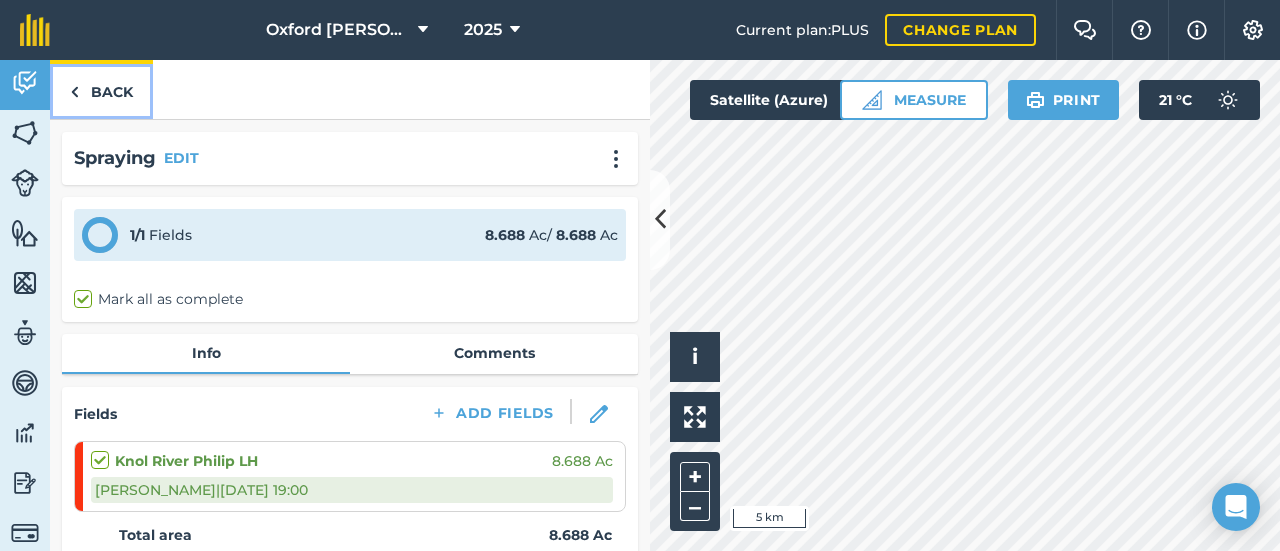 click on "Back" at bounding box center [101, 89] 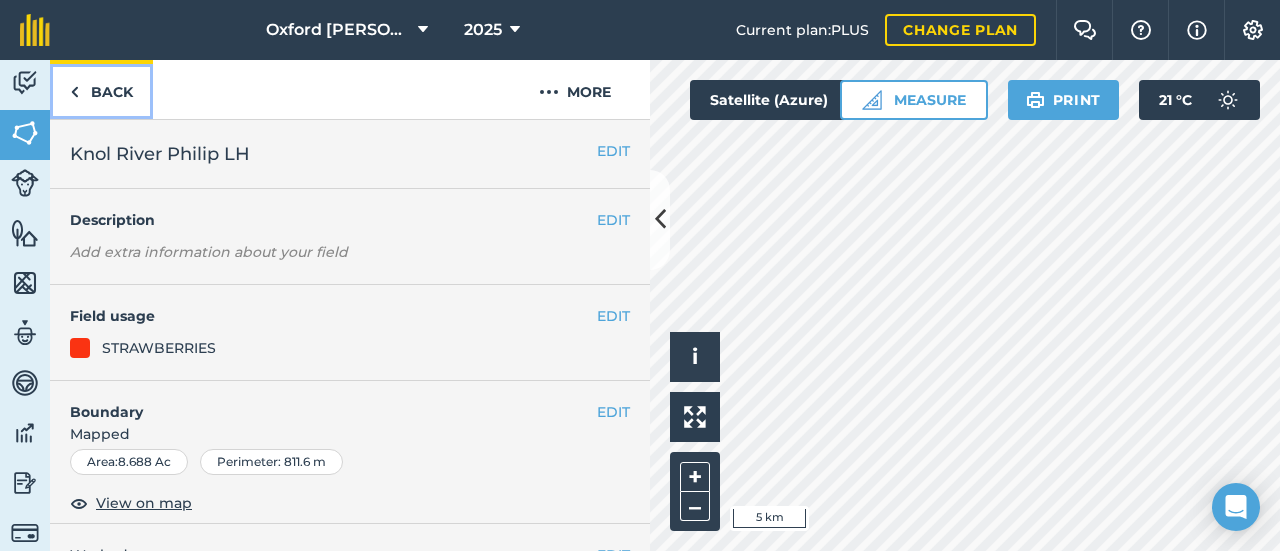 click on "Back" at bounding box center [101, 89] 